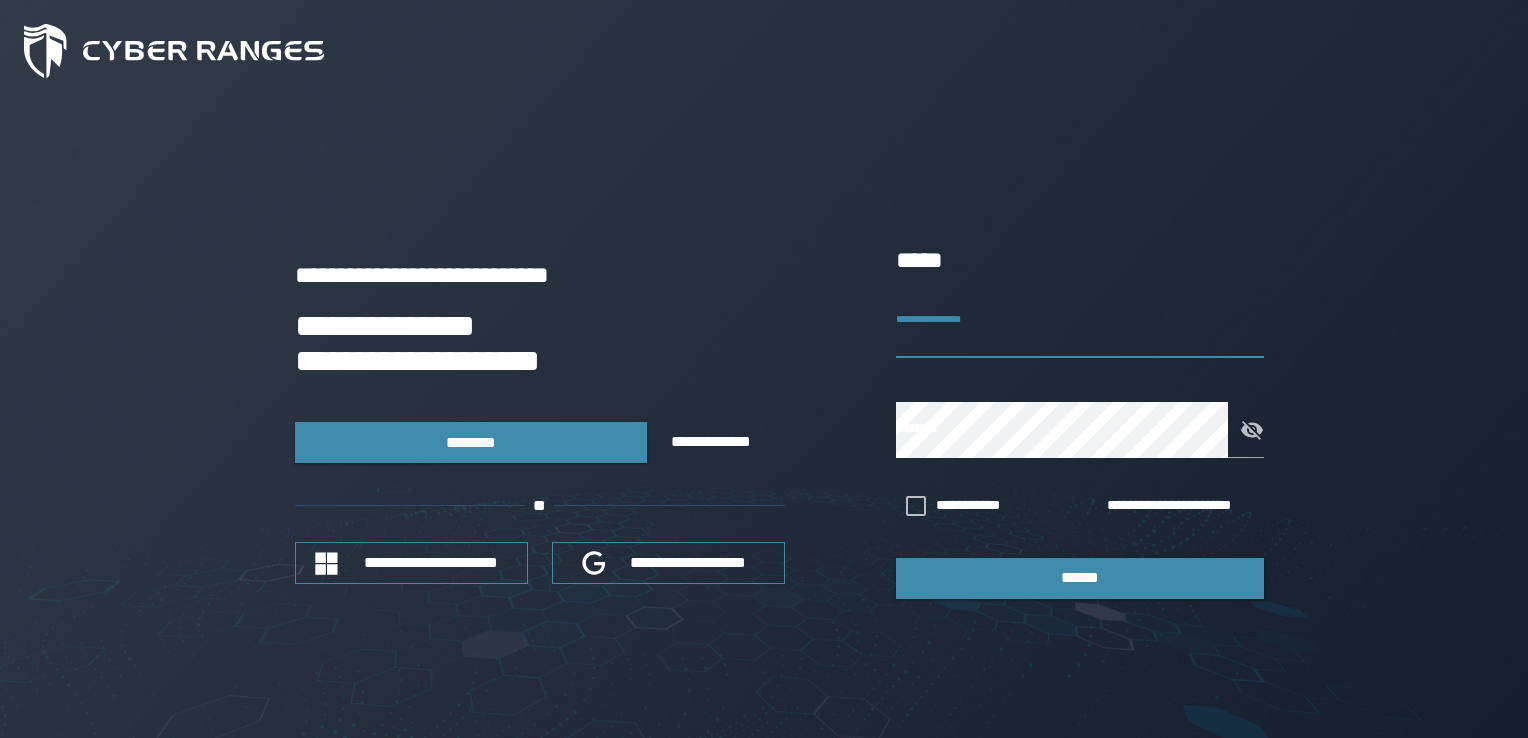 scroll, scrollTop: 0, scrollLeft: 0, axis: both 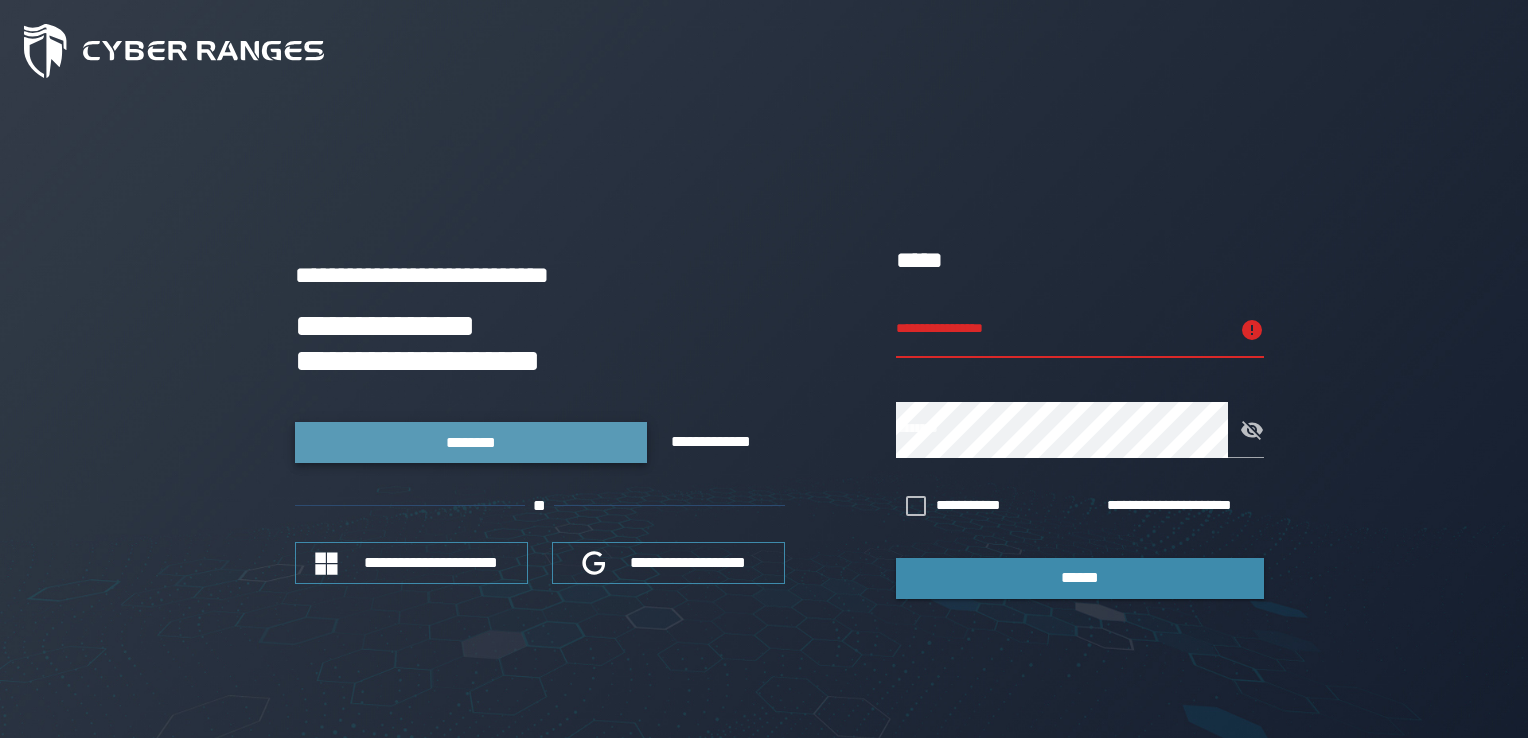 click on "********" at bounding box center [470, 442] 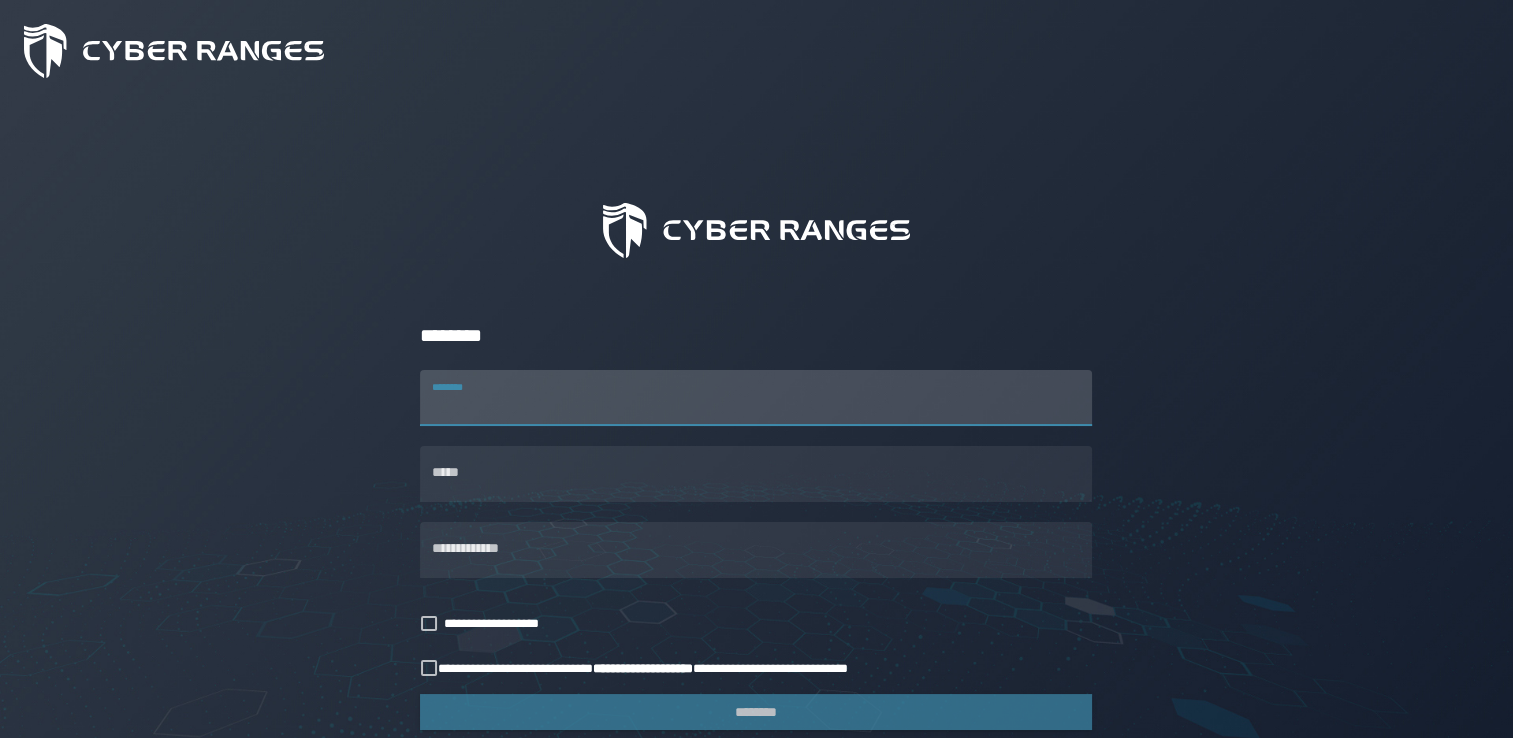 click on "********" at bounding box center (756, 398) 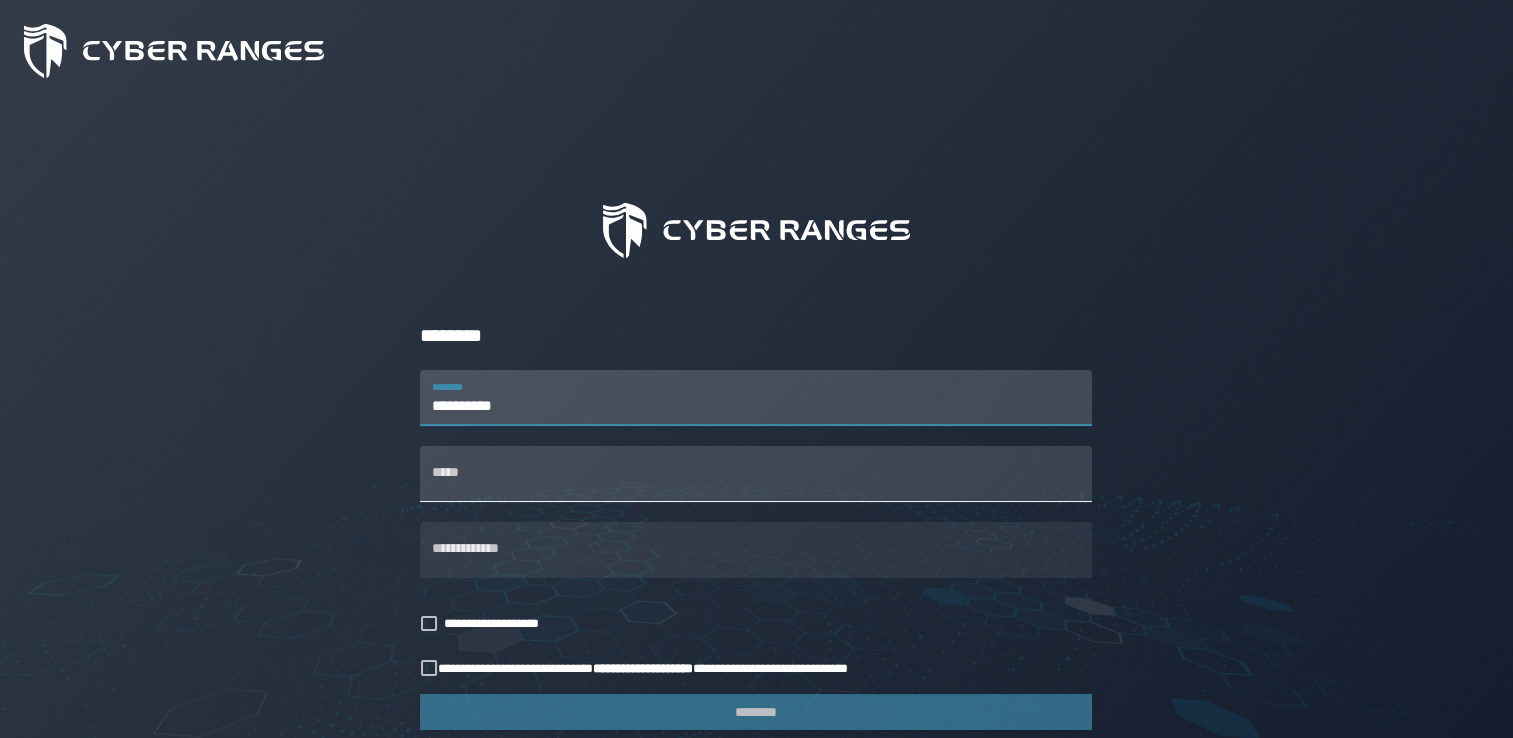 type on "**********" 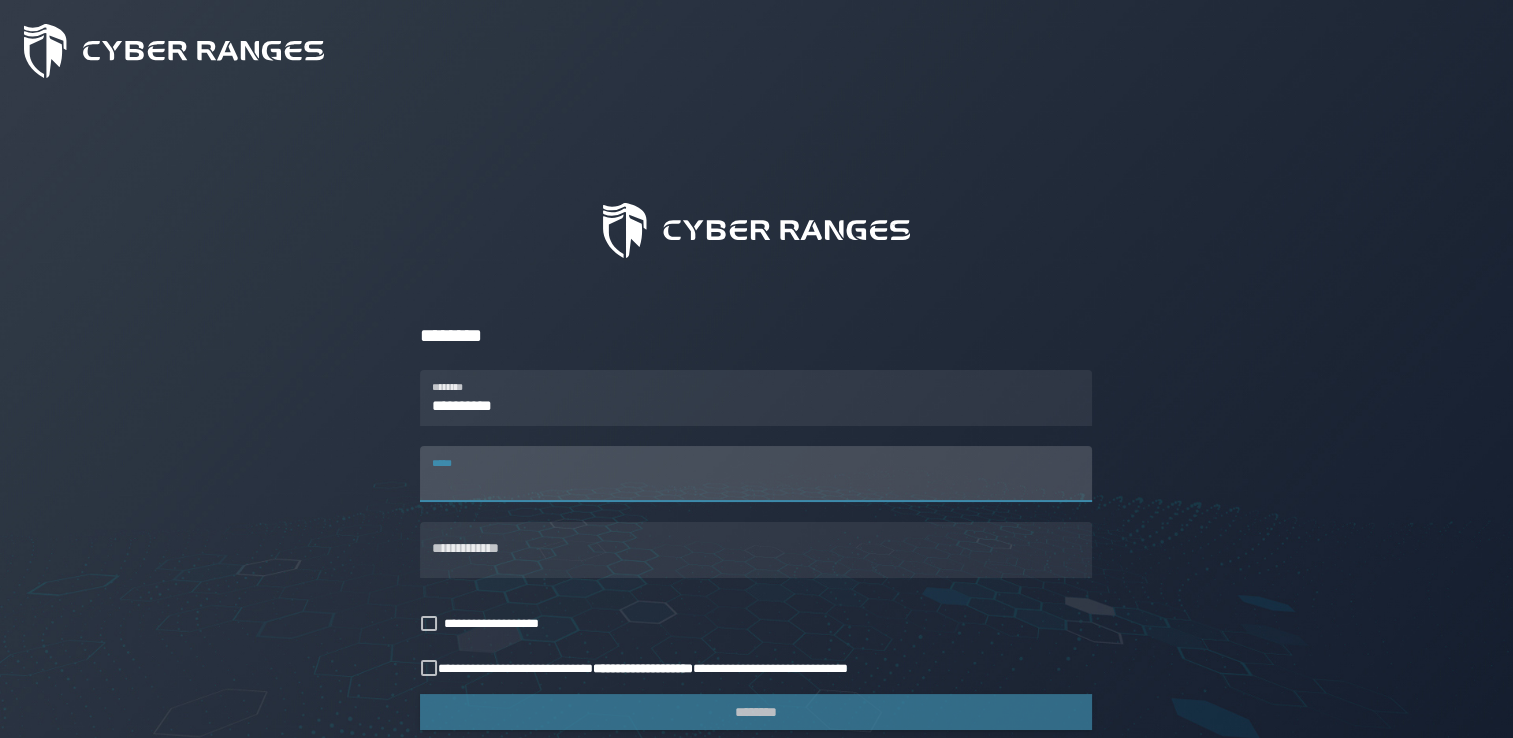 click on "*****" at bounding box center [756, 474] 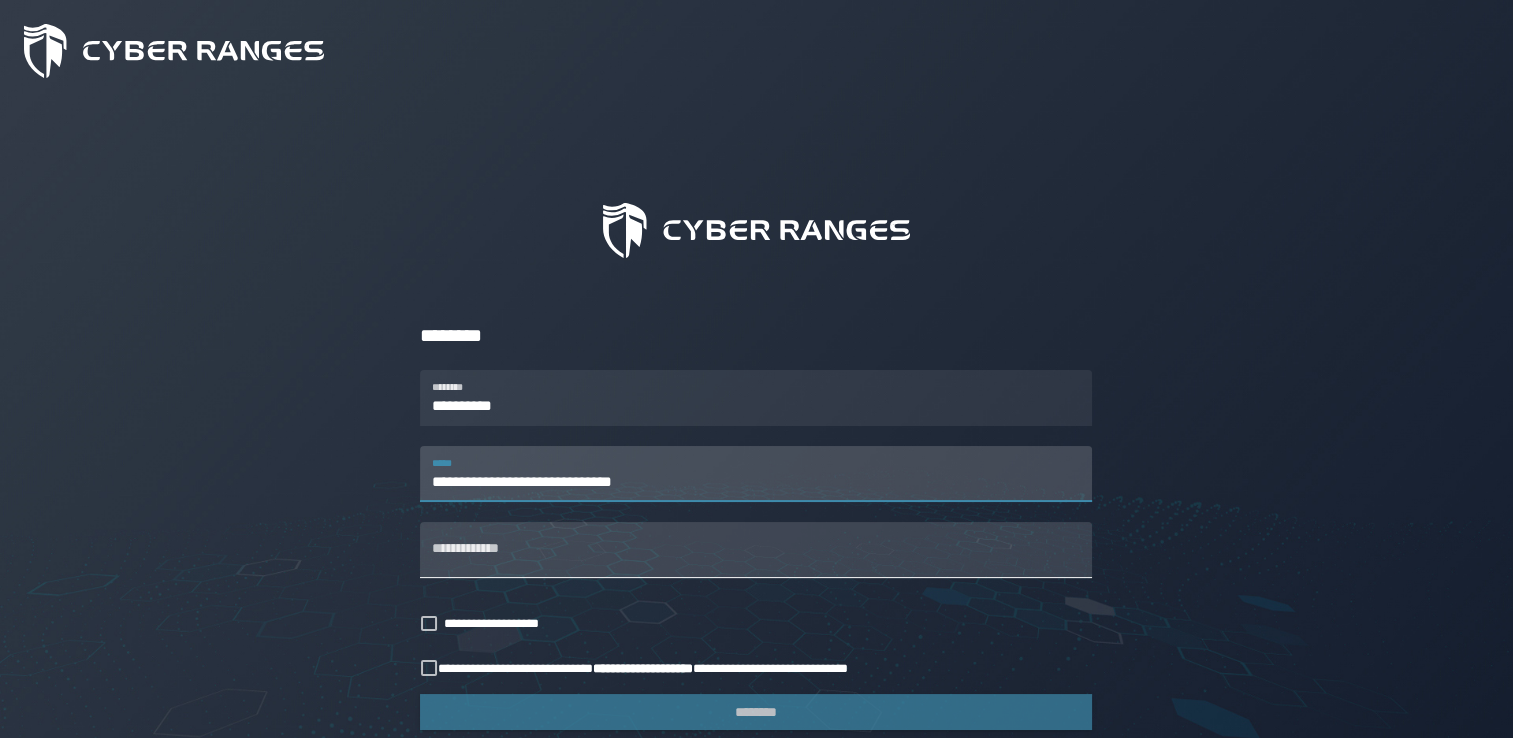 type on "**********" 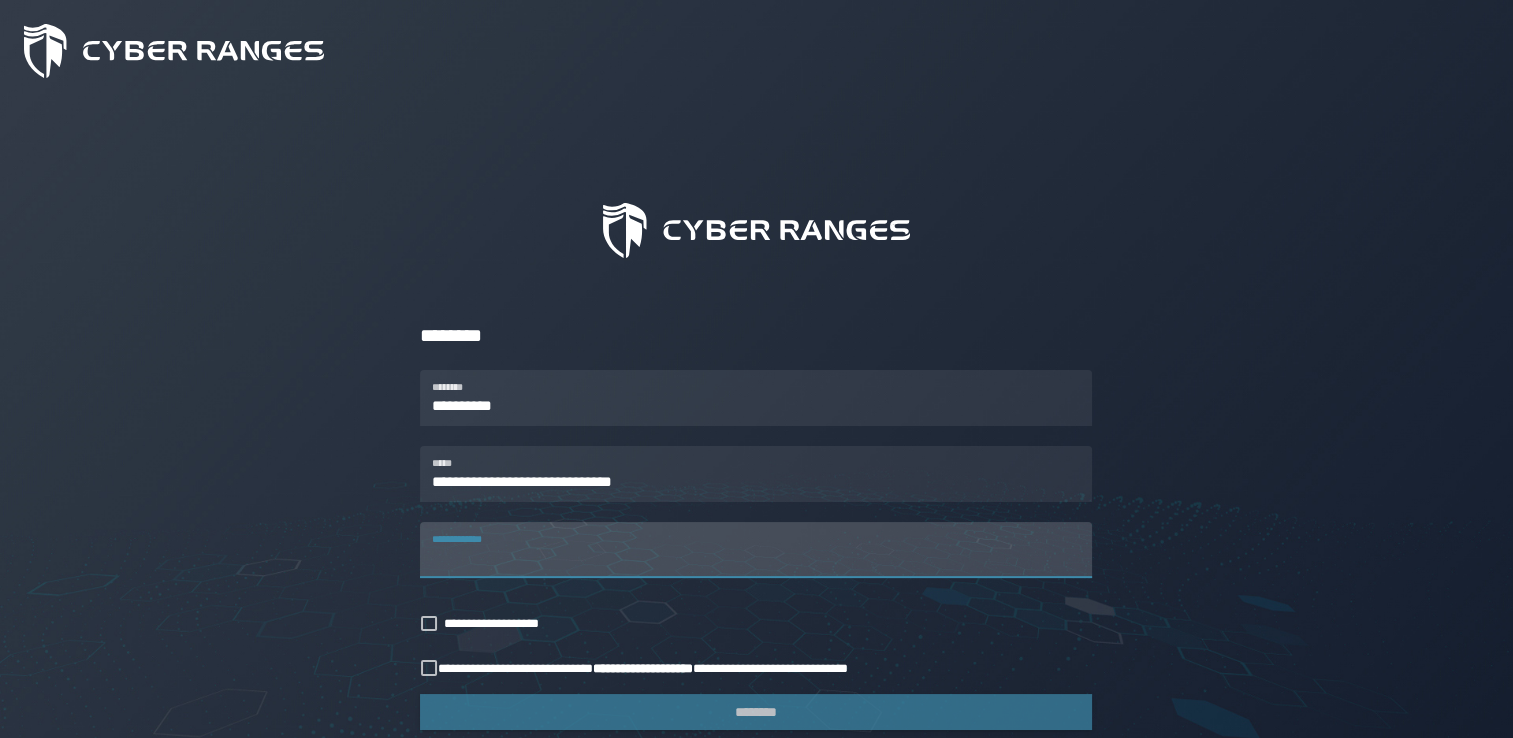 click on "**********" at bounding box center [756, 550] 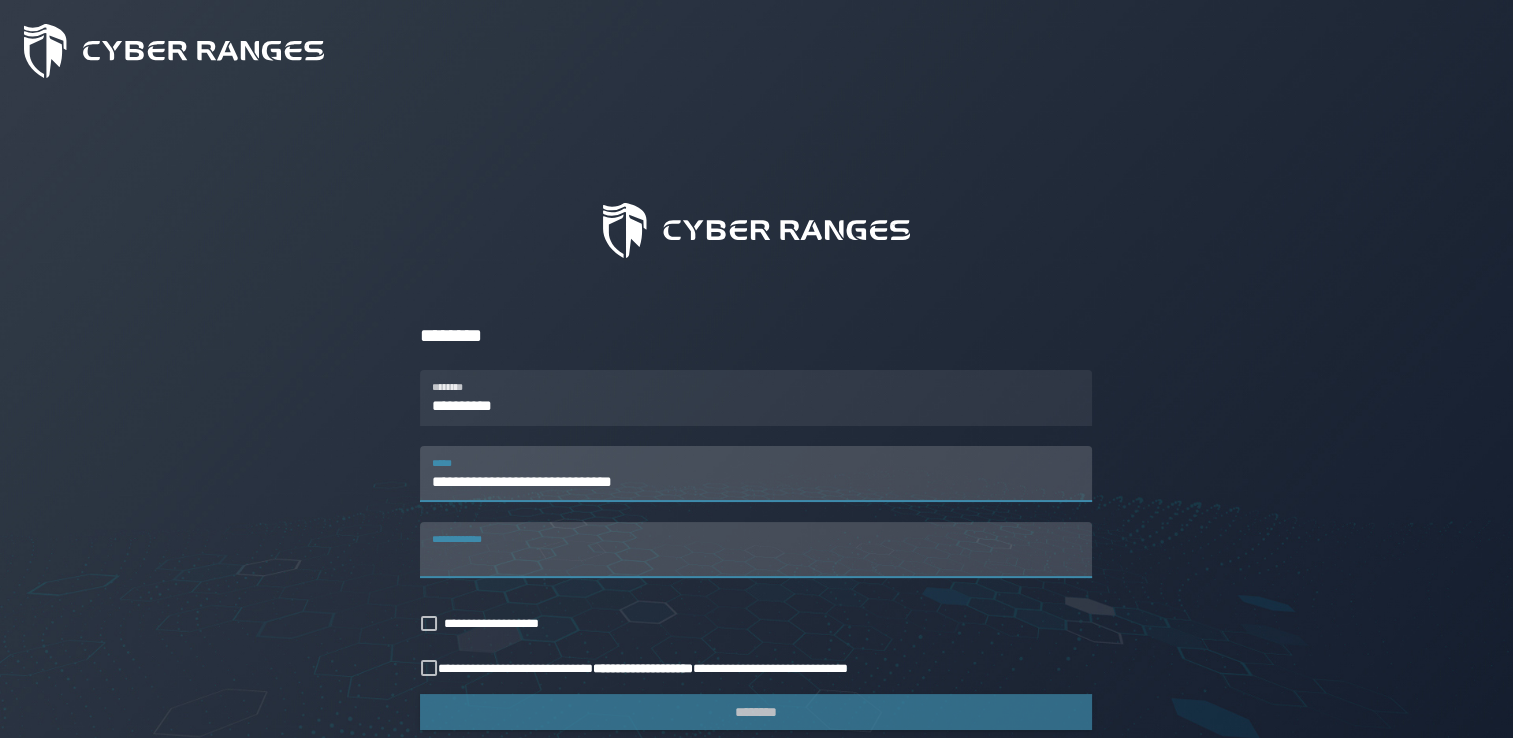 click on "**********" at bounding box center (756, 474) 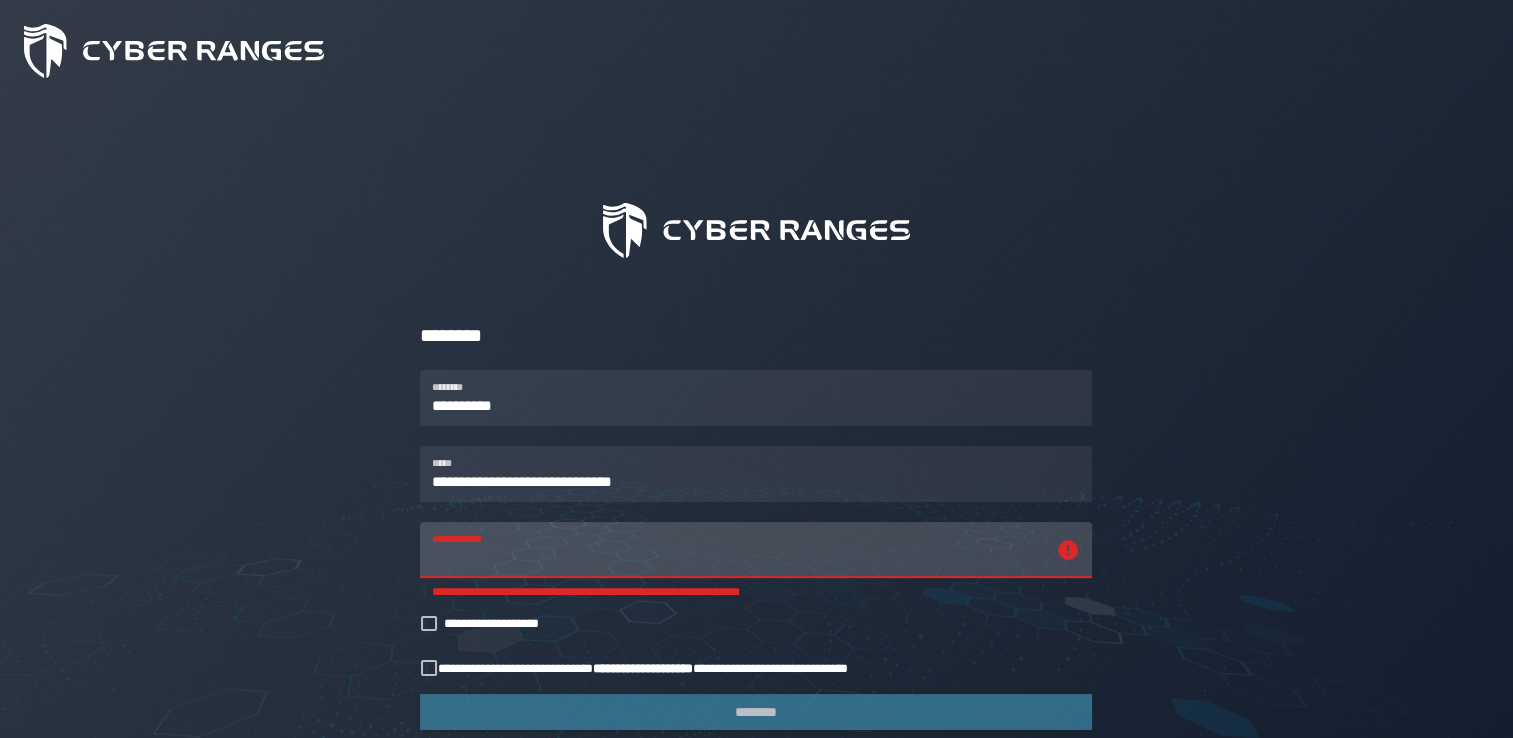 click on "**********" at bounding box center [738, 550] 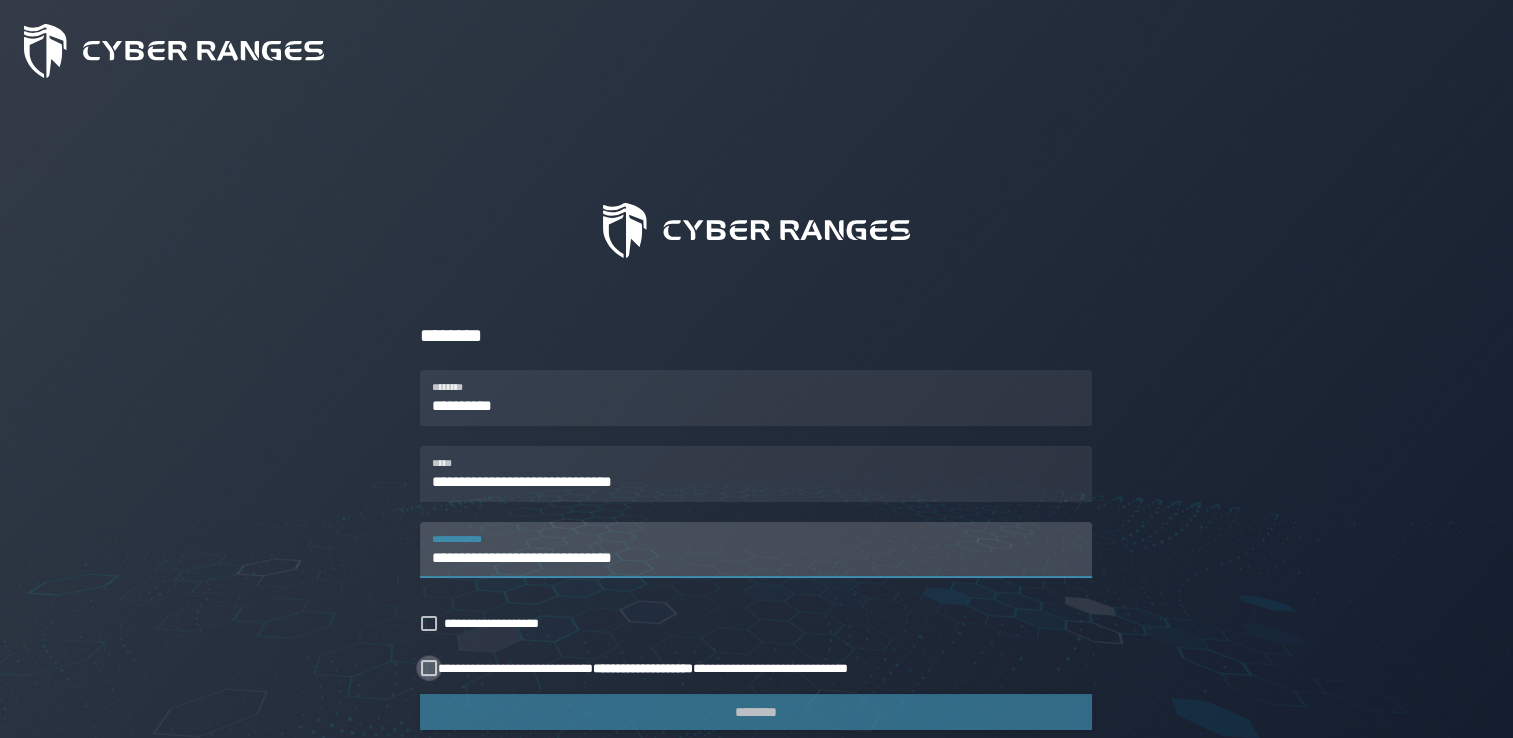 type on "**********" 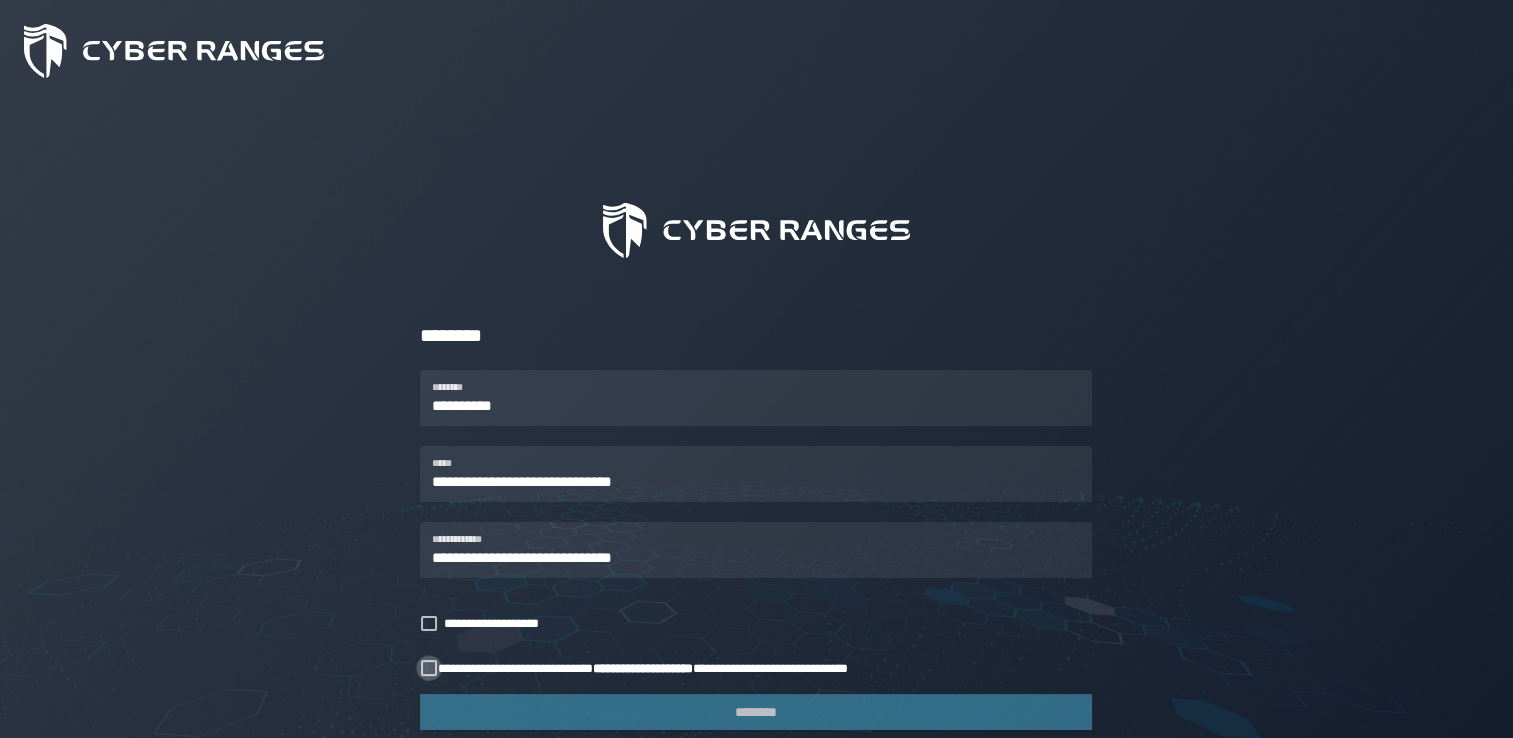 click 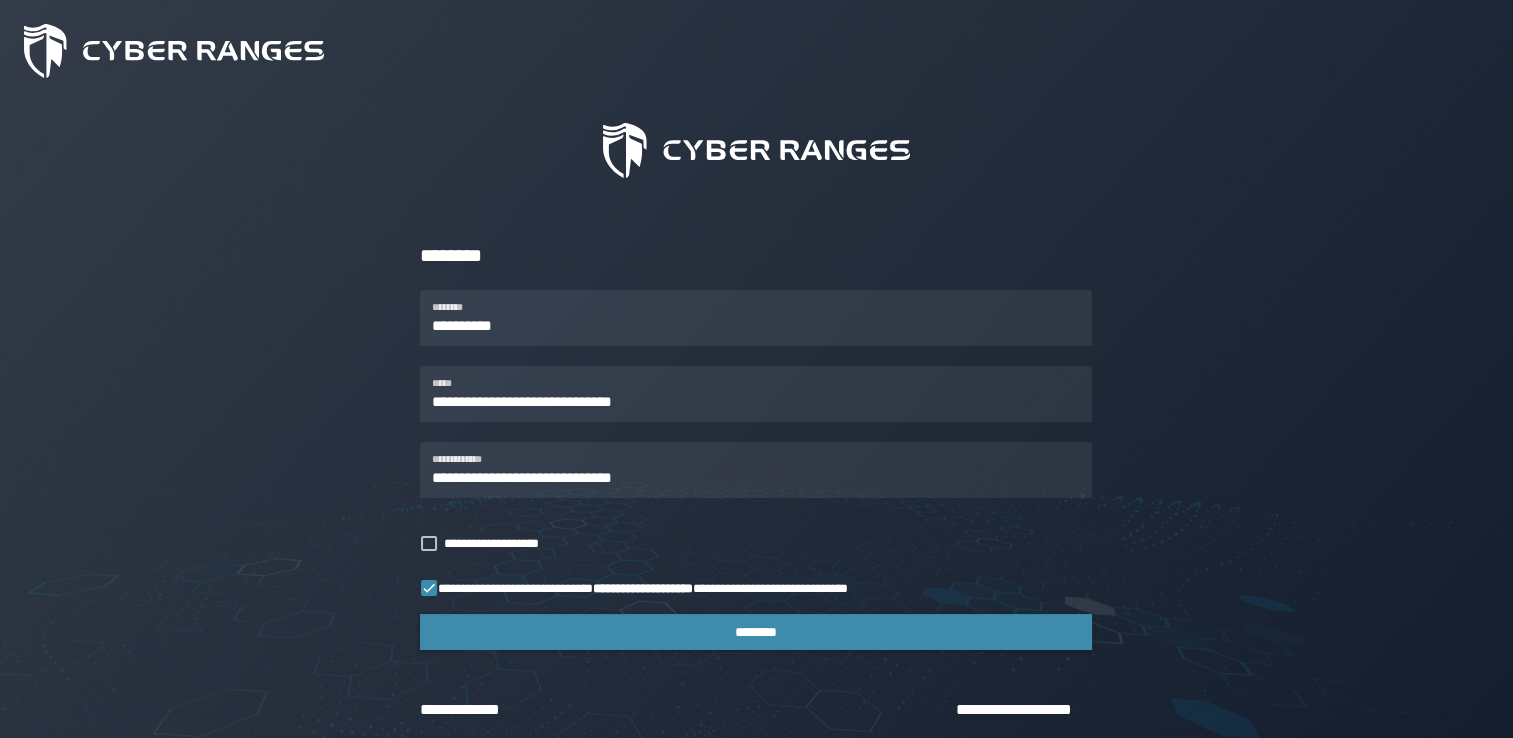 scroll, scrollTop: 165, scrollLeft: 0, axis: vertical 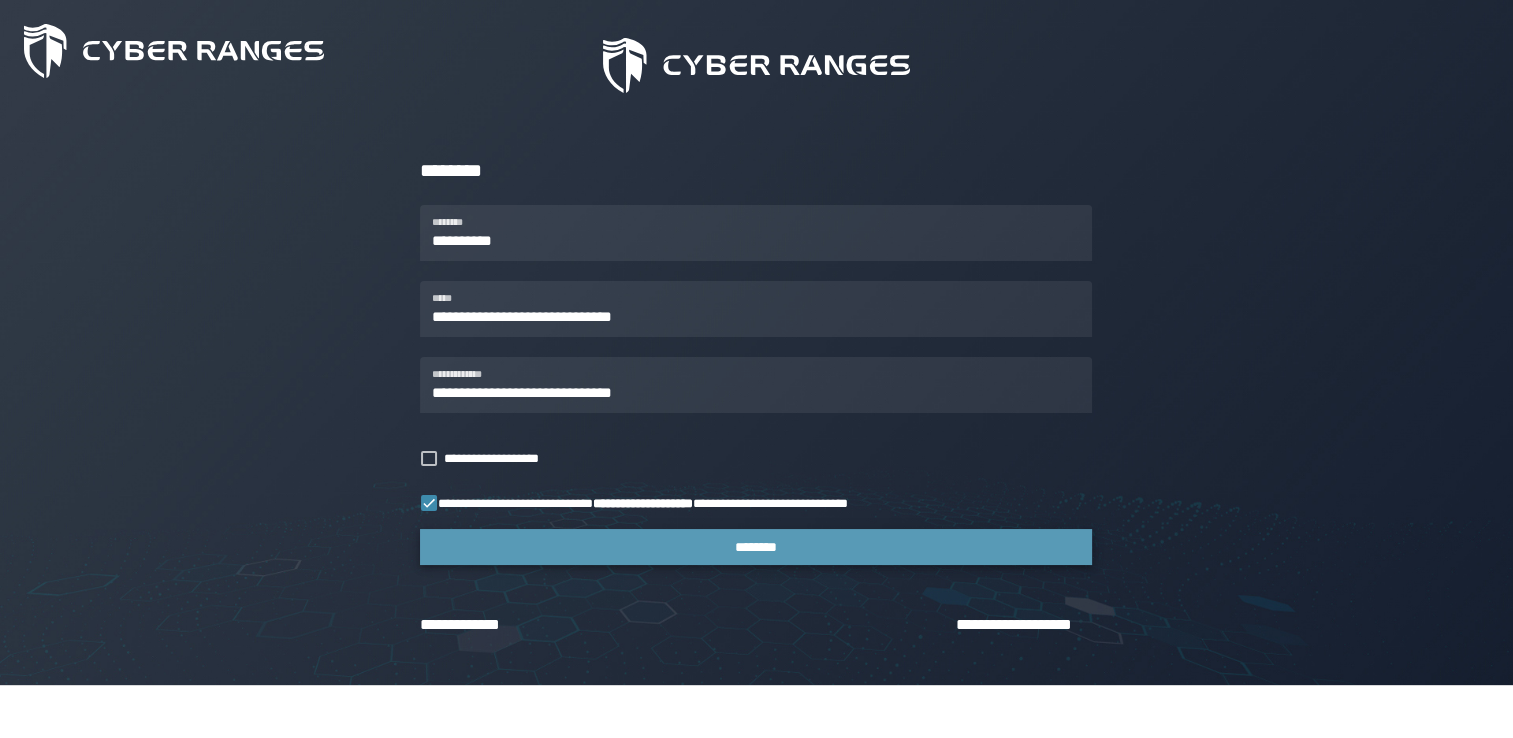 click on "********" at bounding box center [756, 547] 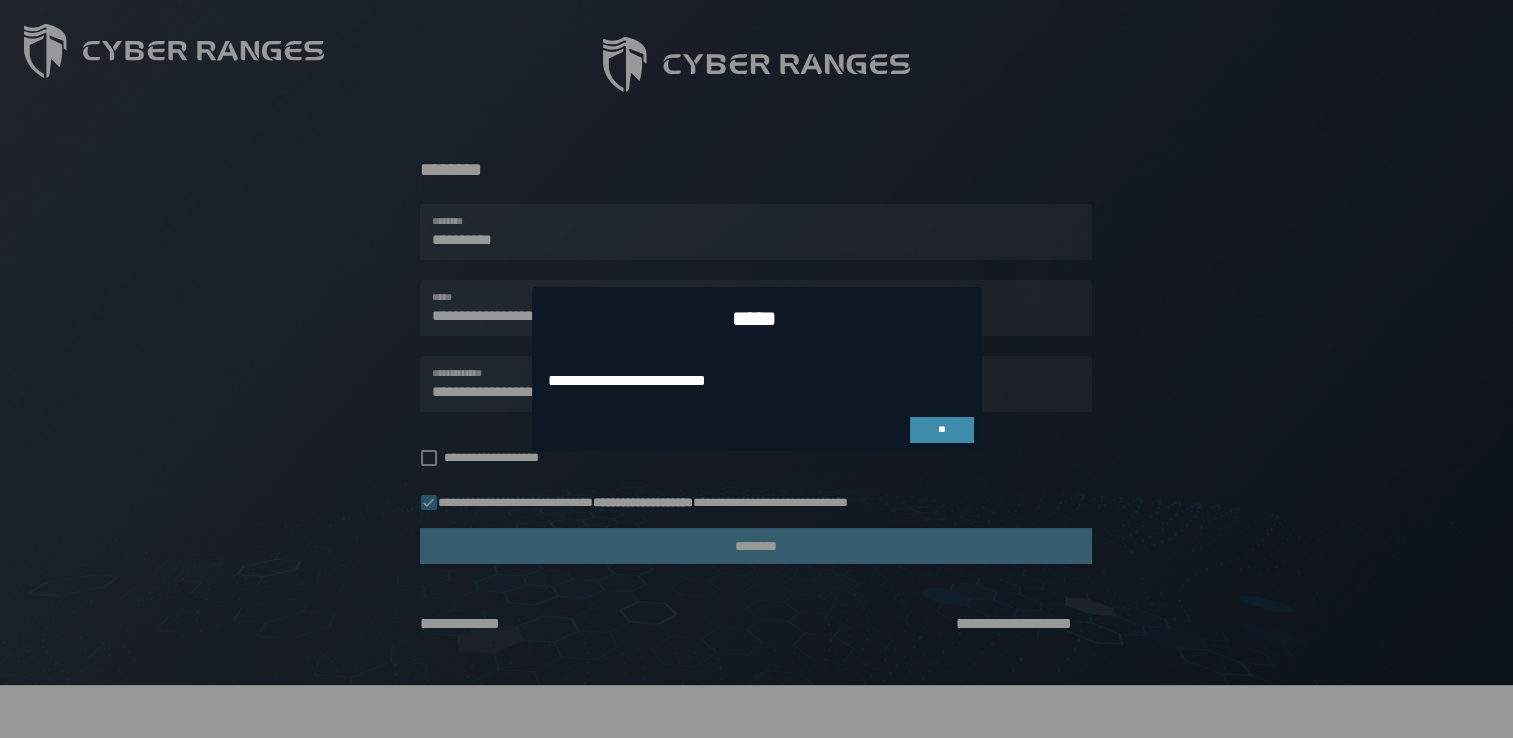 scroll, scrollTop: 0, scrollLeft: 0, axis: both 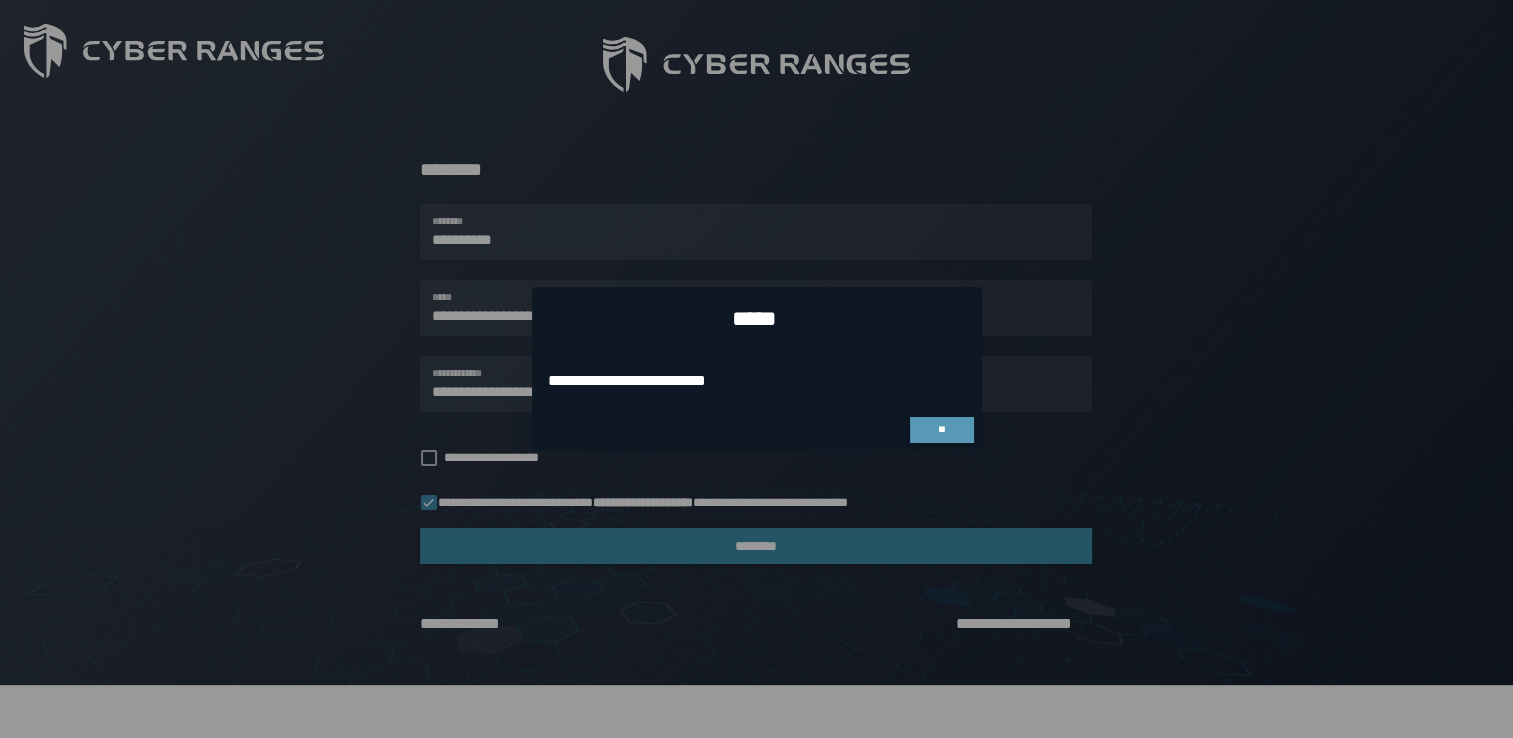click on "**" at bounding box center (942, 430) 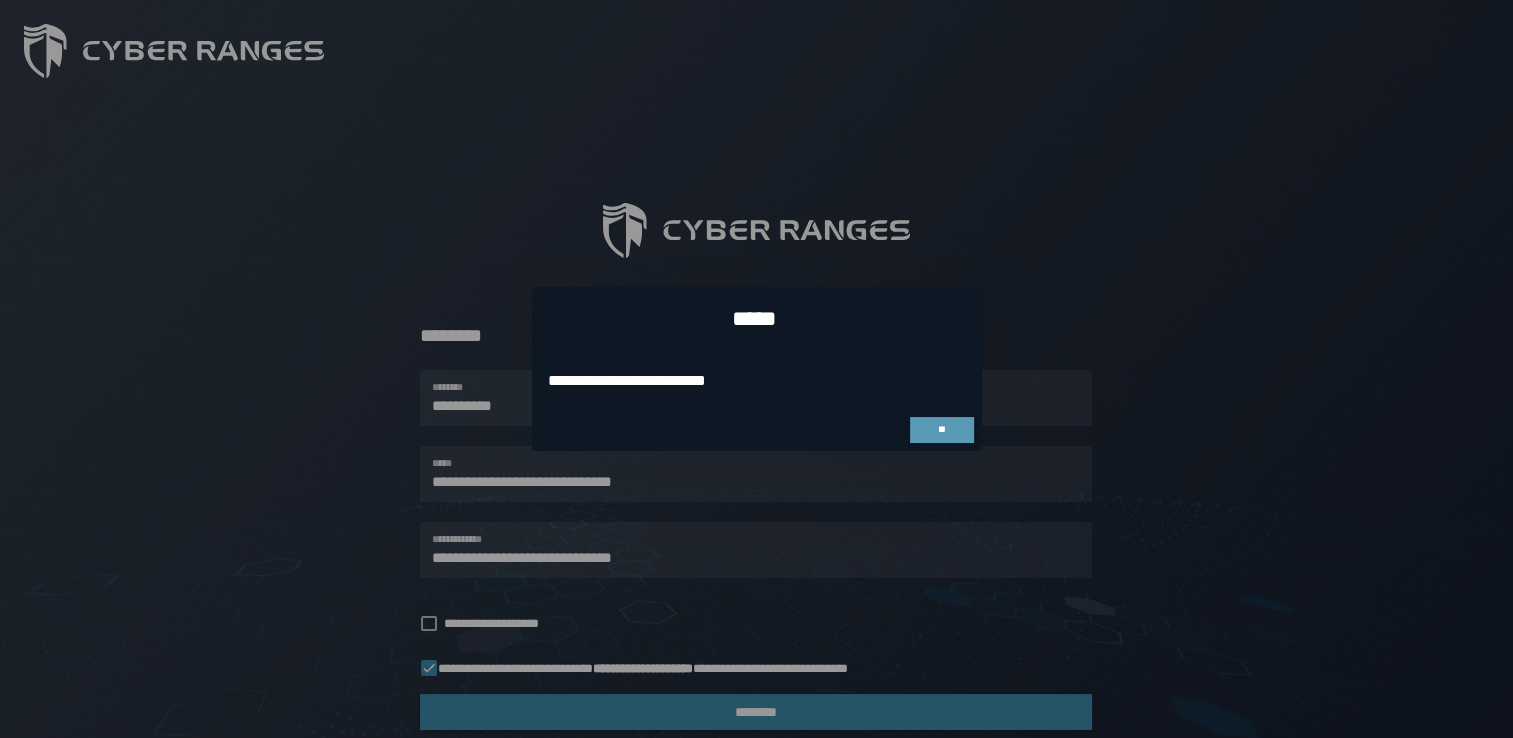 scroll, scrollTop: 165, scrollLeft: 0, axis: vertical 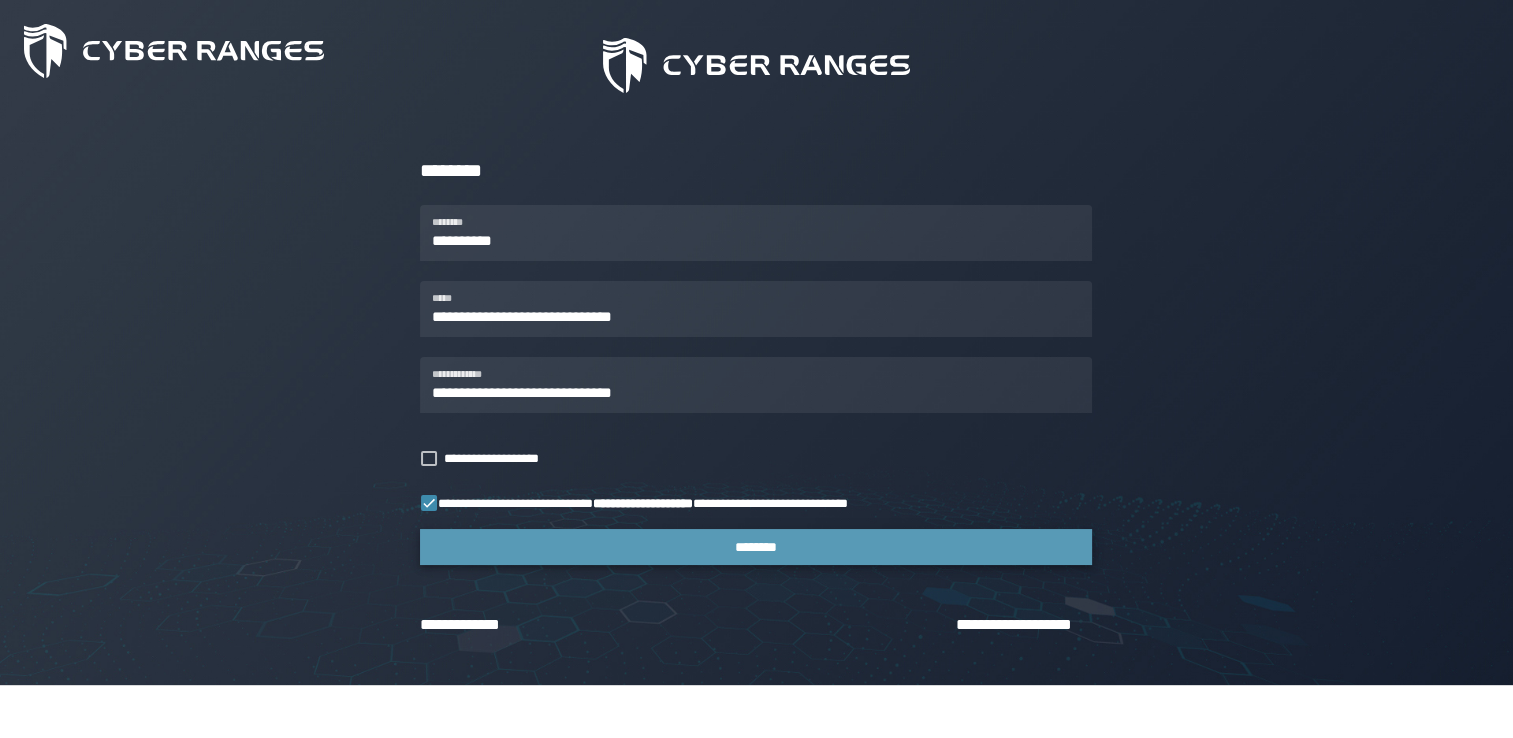 click on "********" at bounding box center [756, 547] 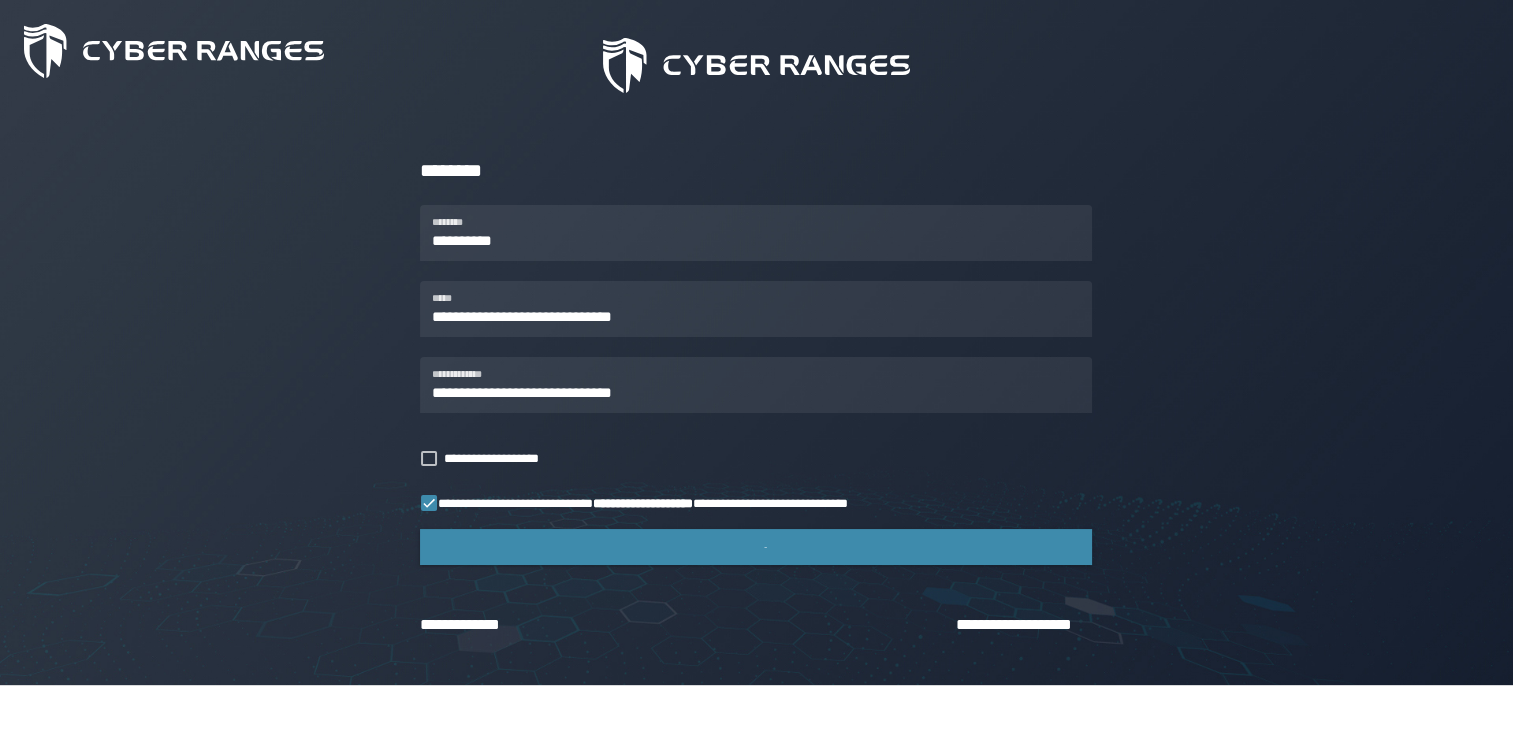 scroll, scrollTop: 0, scrollLeft: 0, axis: both 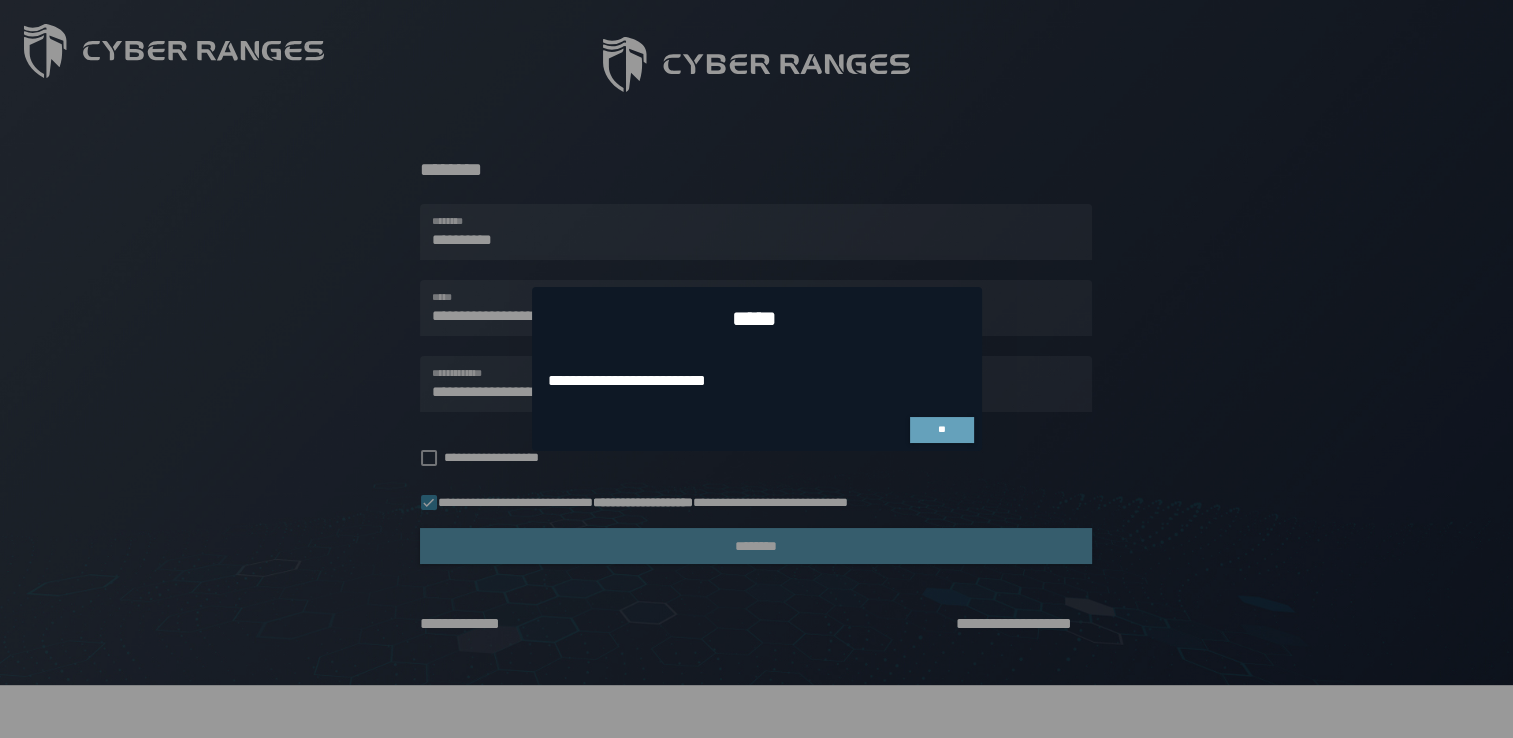 click at bounding box center [756, 369] 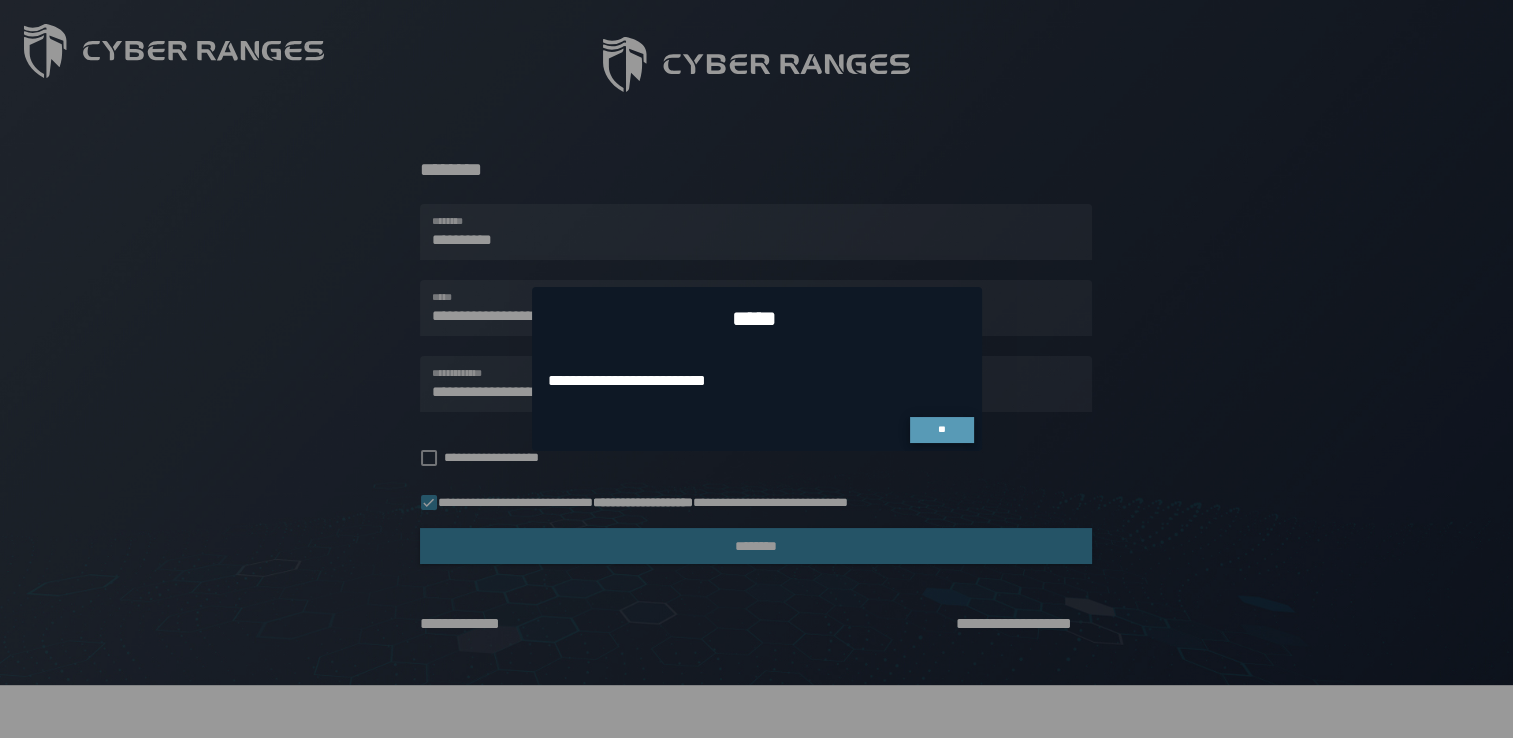 click on "**" at bounding box center [941, 429] 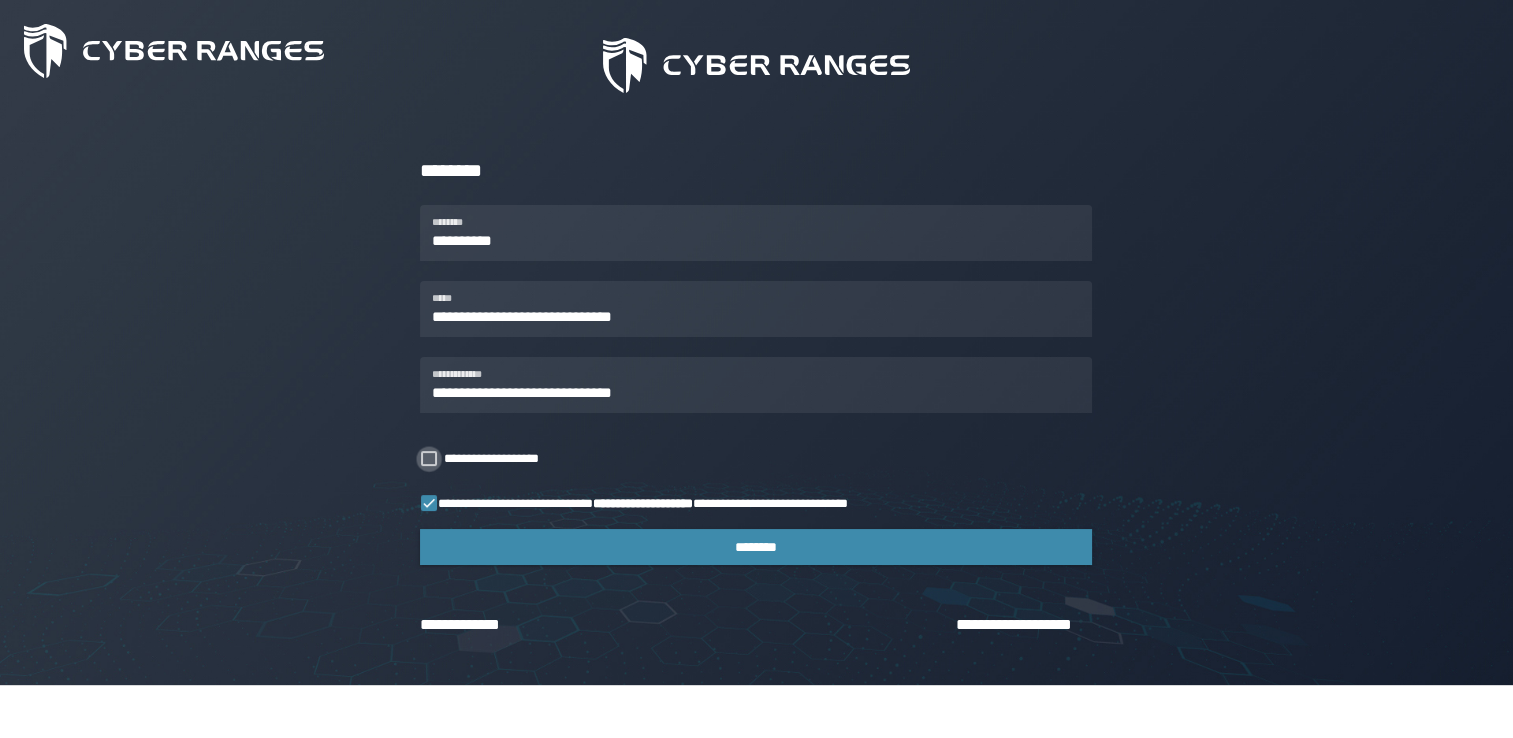 click 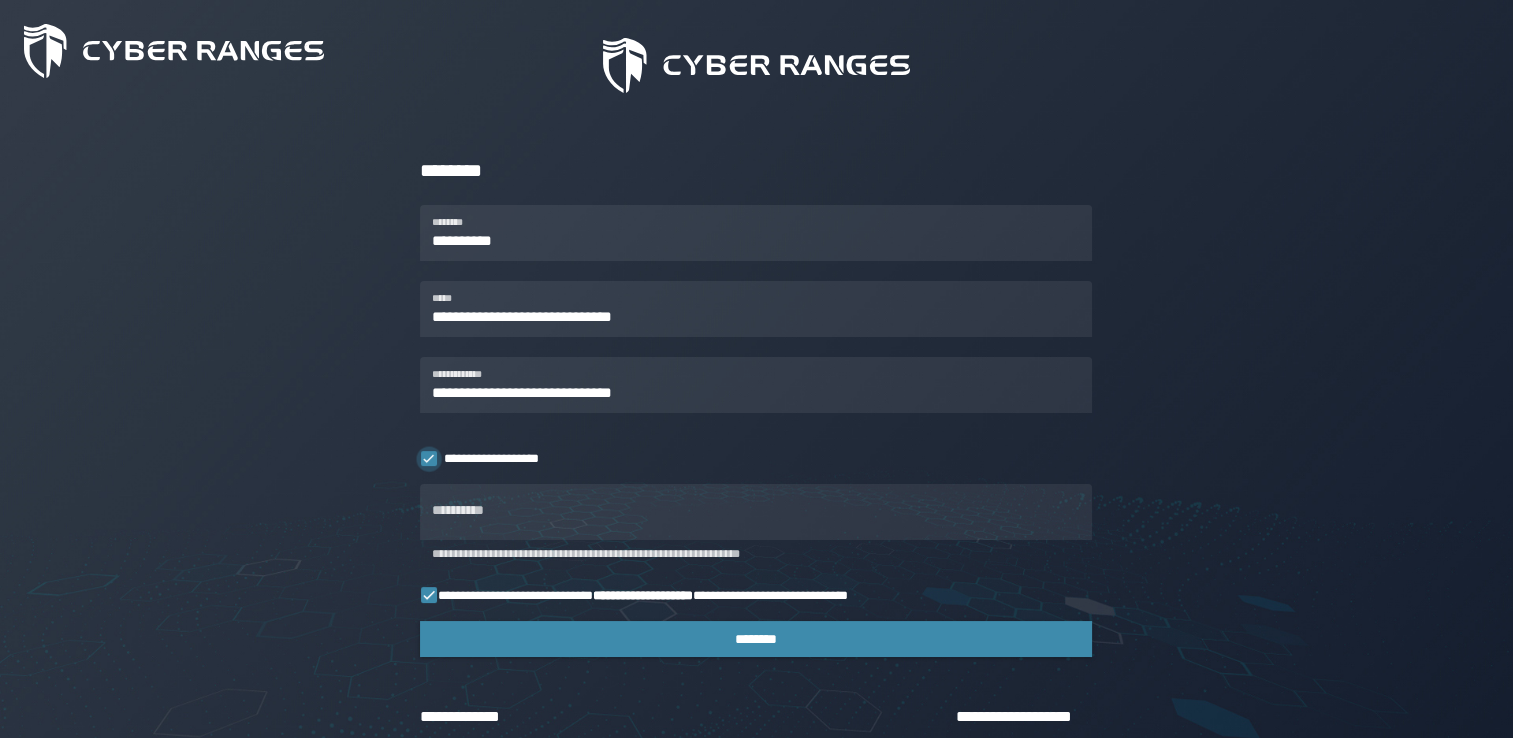 click 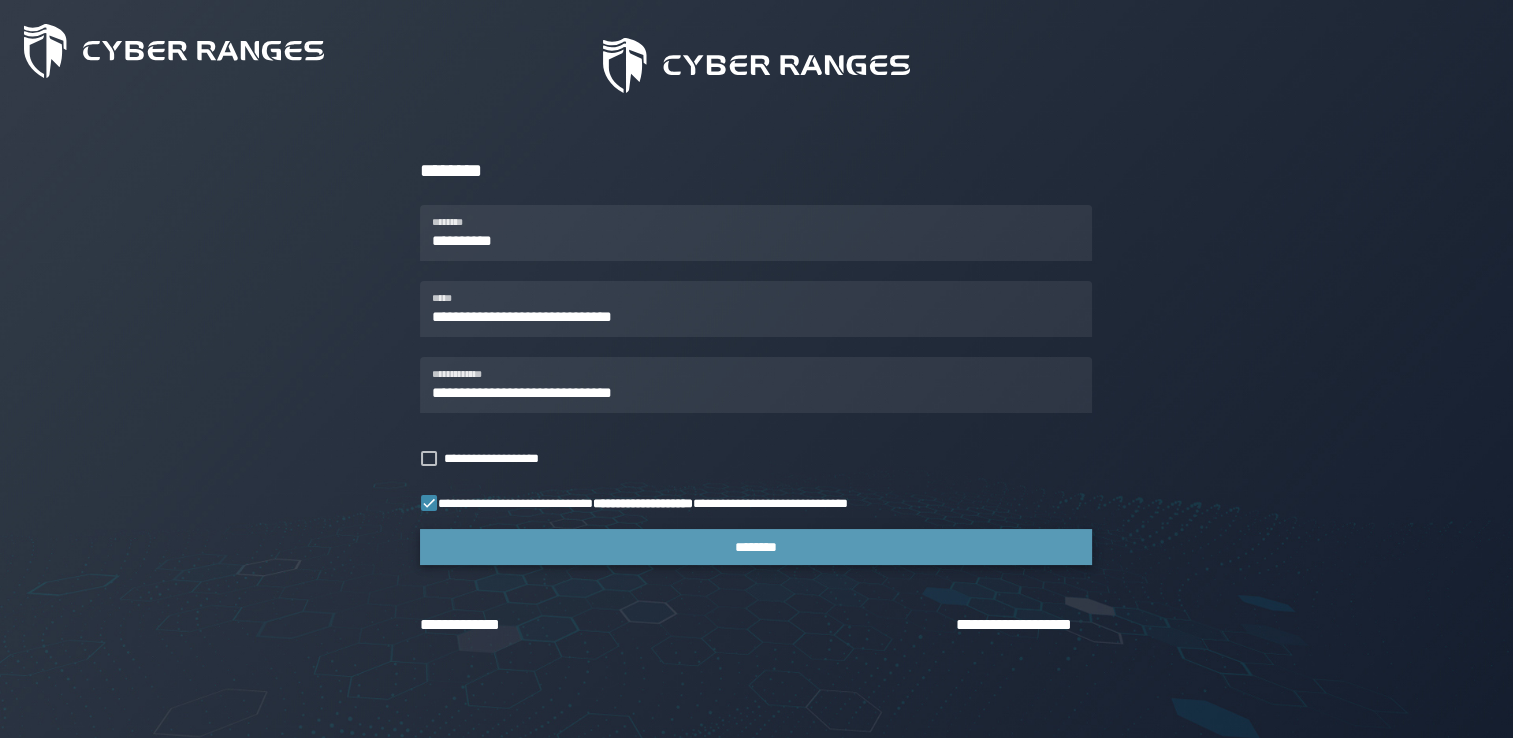 click on "********" at bounding box center [756, 547] 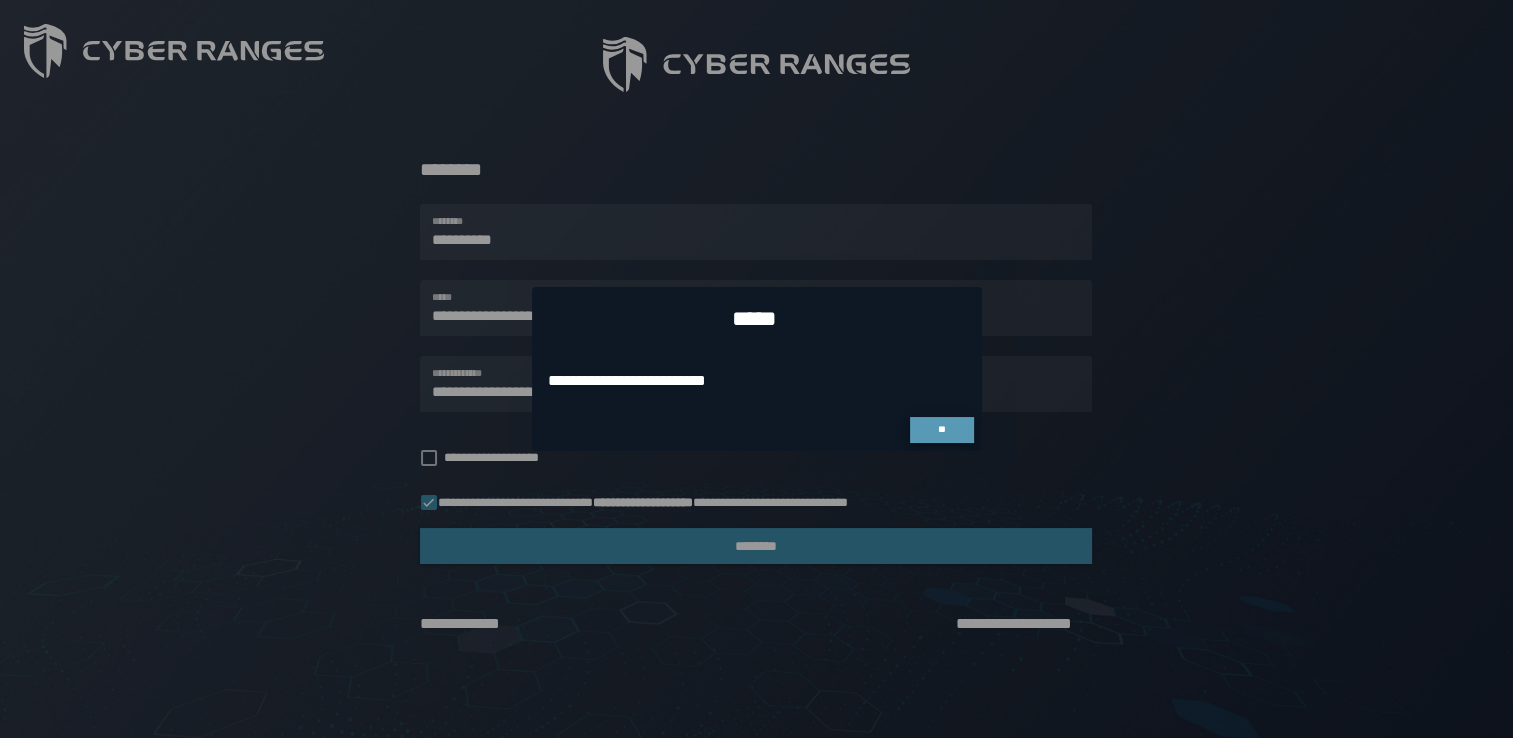 click on "**" at bounding box center (941, 429) 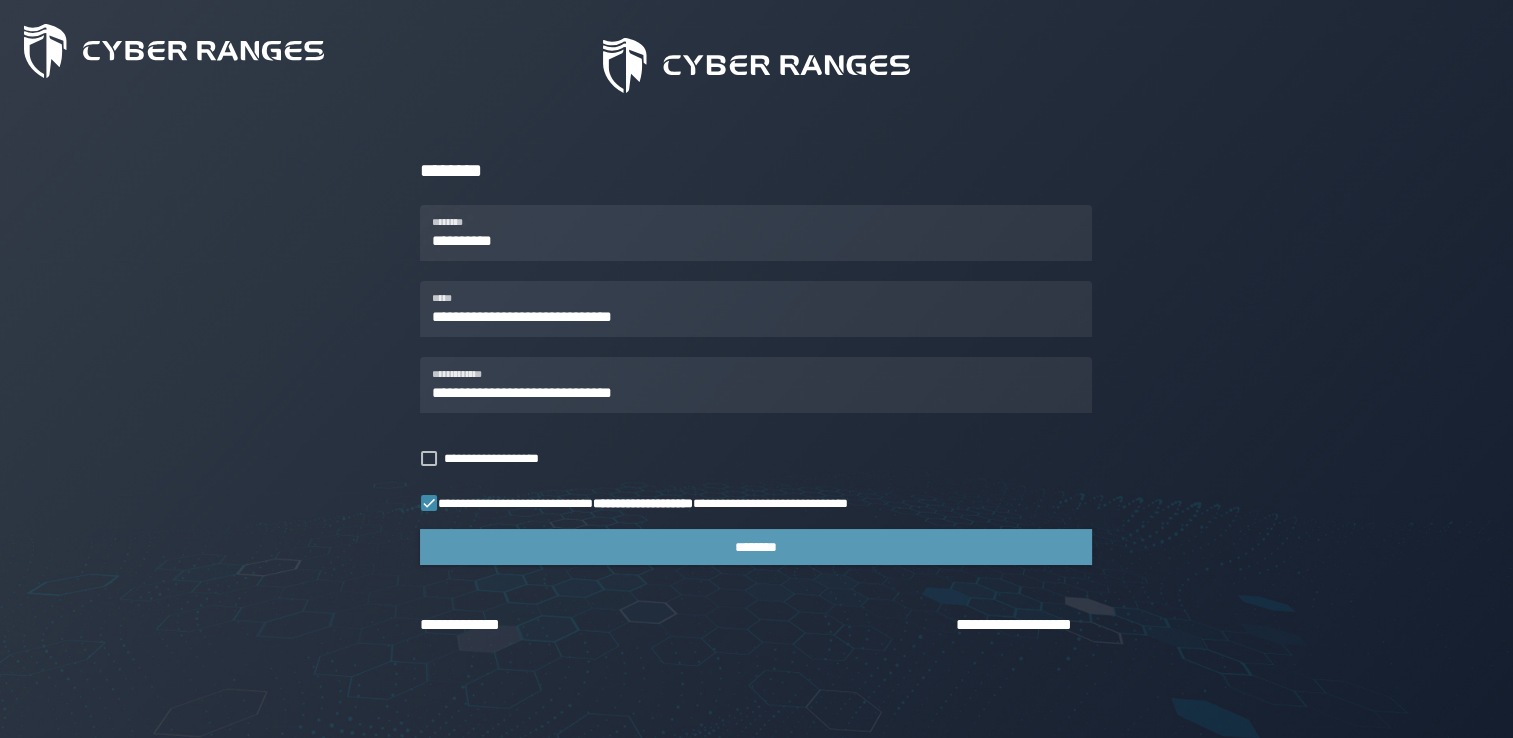 click on "********" at bounding box center [756, 547] 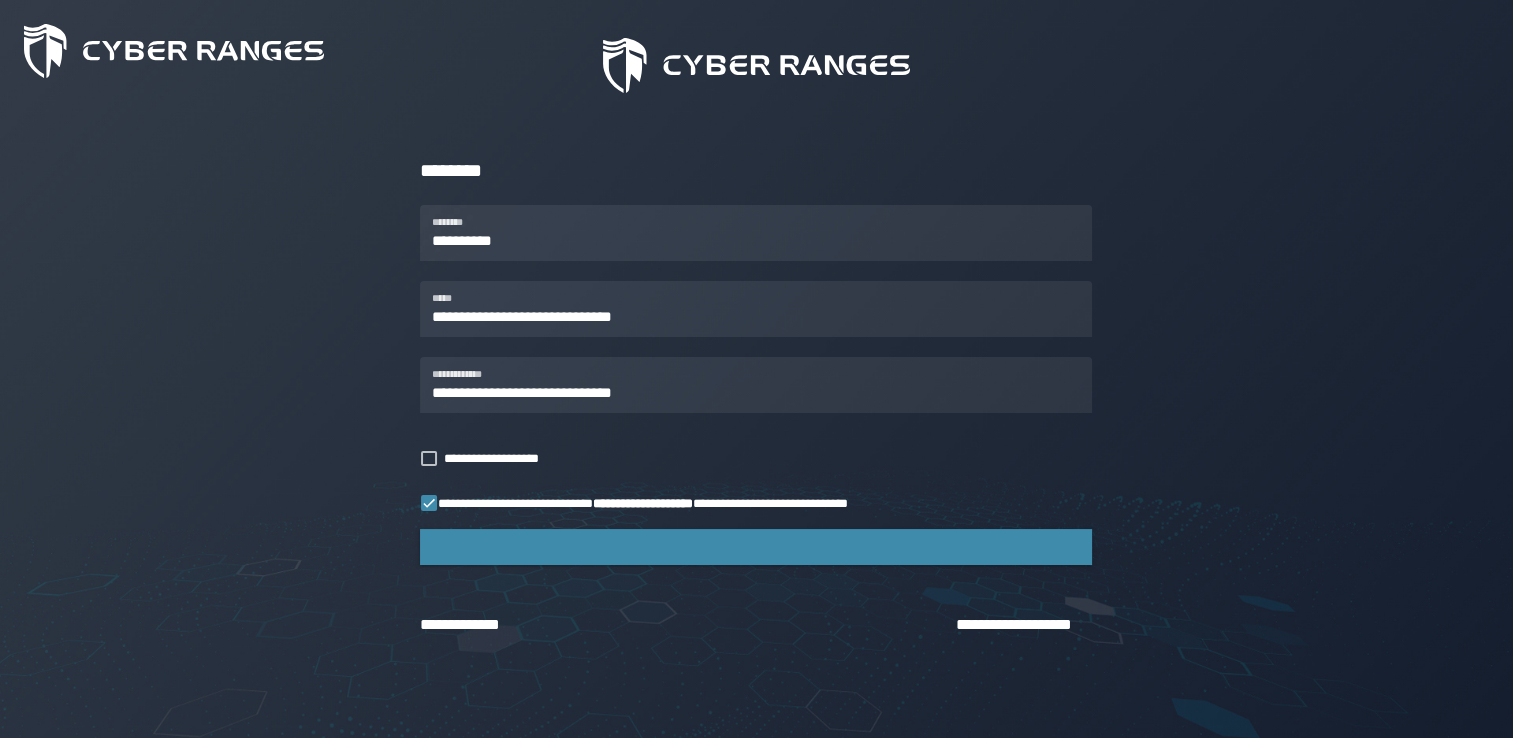 scroll, scrollTop: 0, scrollLeft: 0, axis: both 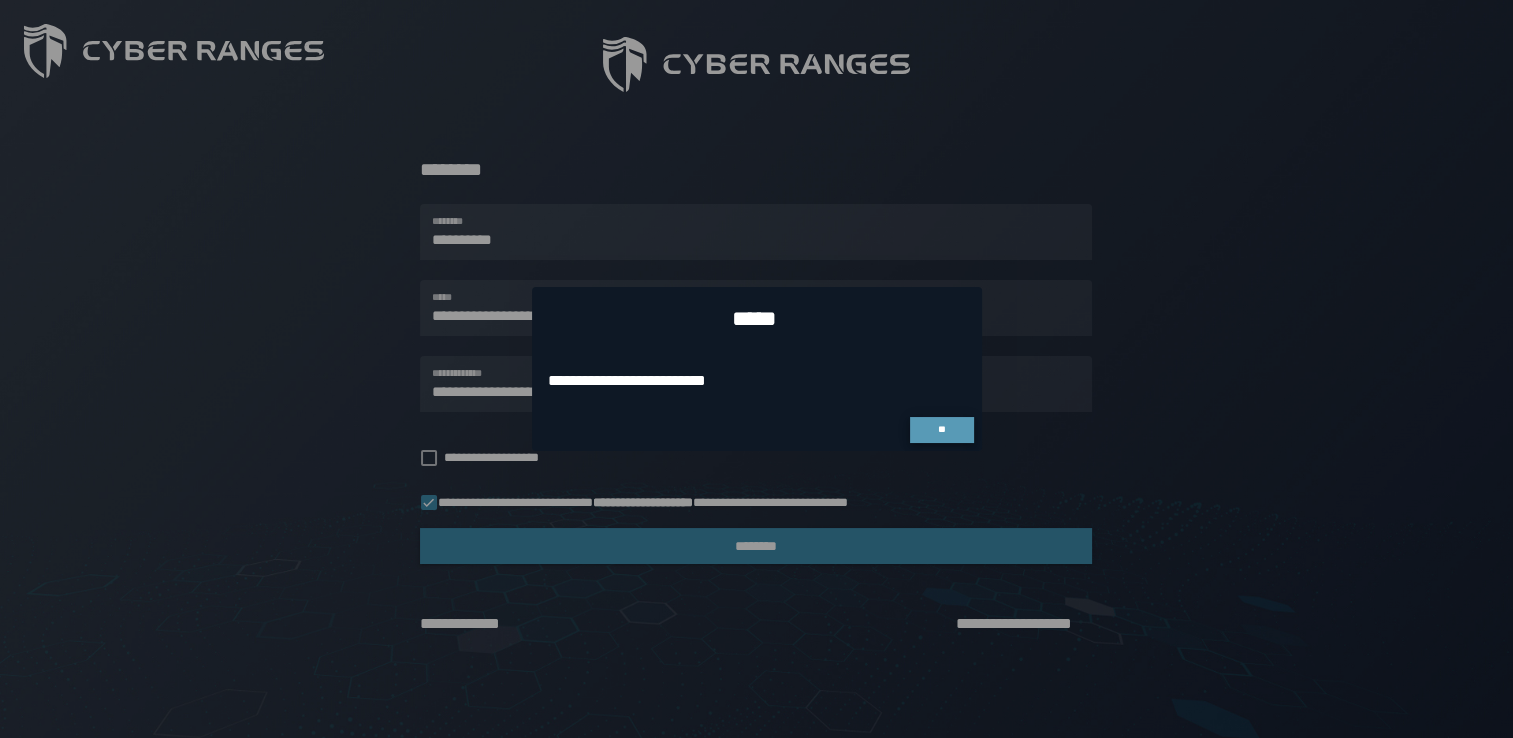 click on "**" at bounding box center (942, 430) 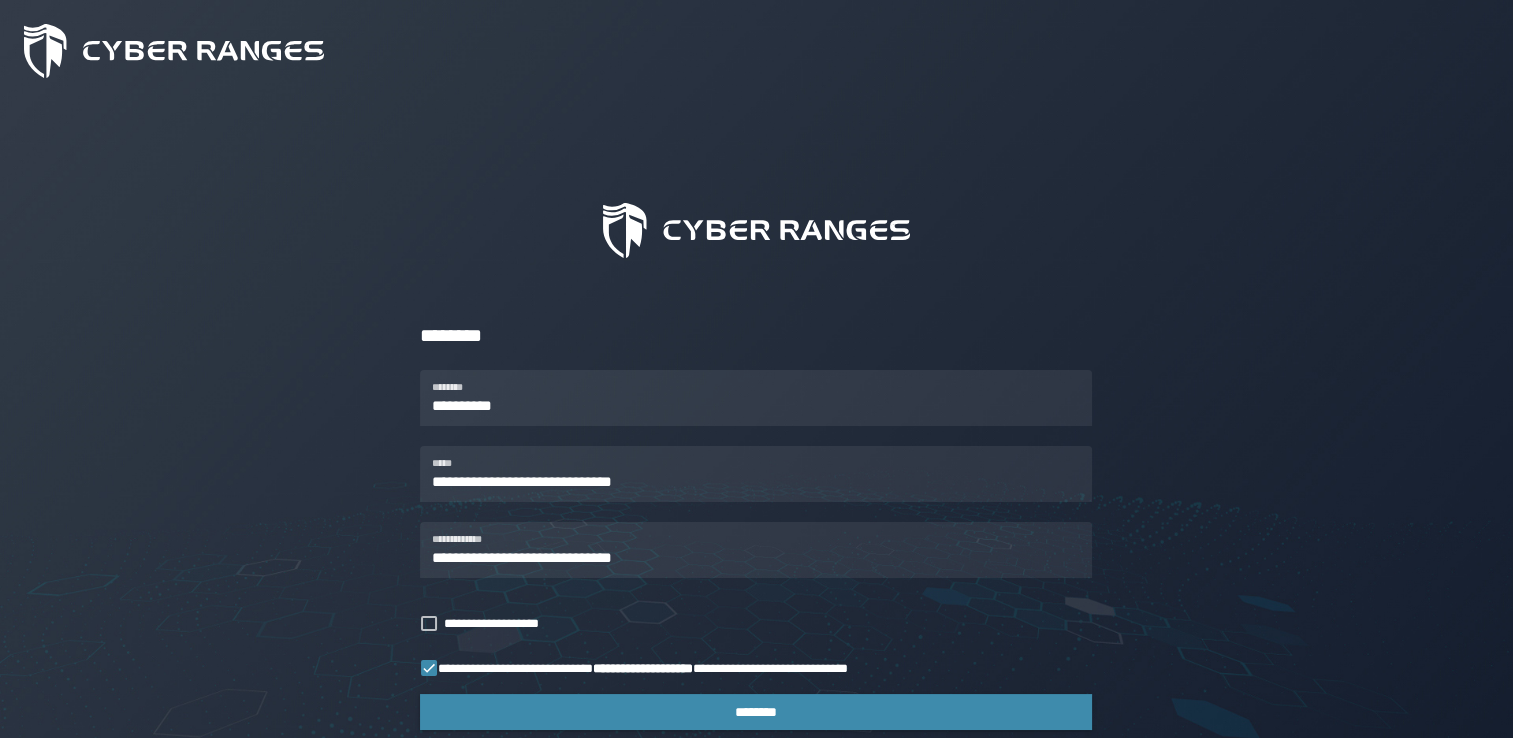 scroll, scrollTop: 165, scrollLeft: 0, axis: vertical 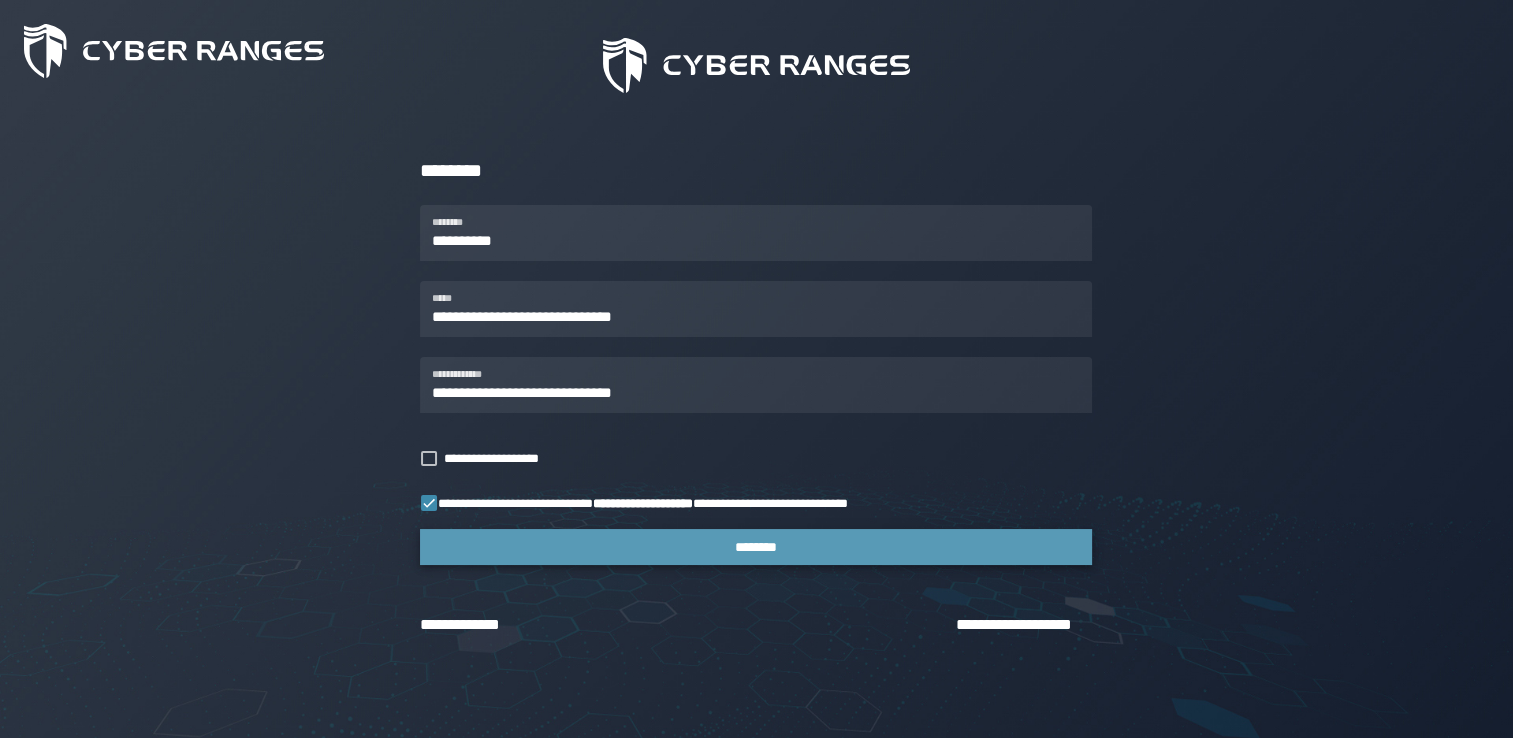 click on "********" at bounding box center (756, 547) 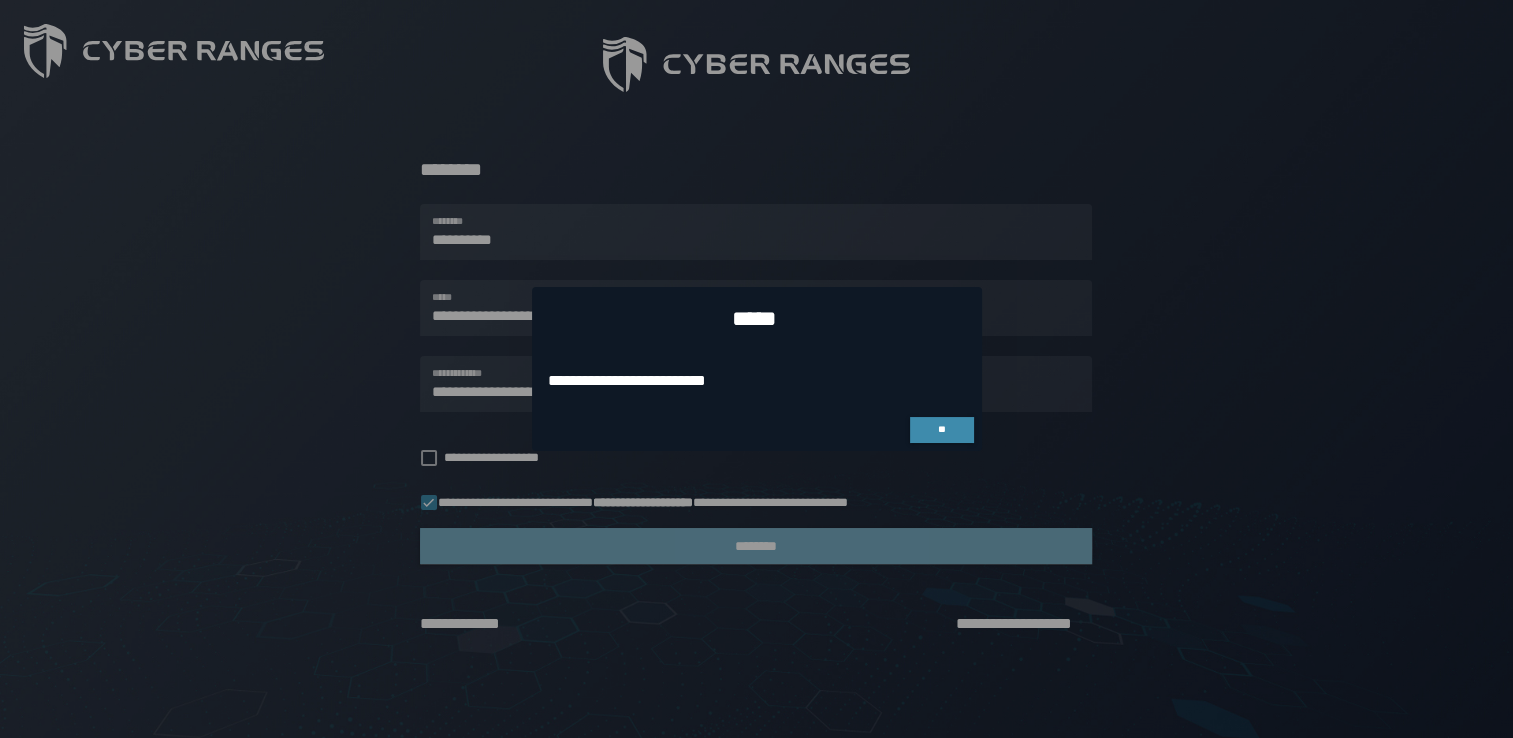 scroll, scrollTop: 0, scrollLeft: 0, axis: both 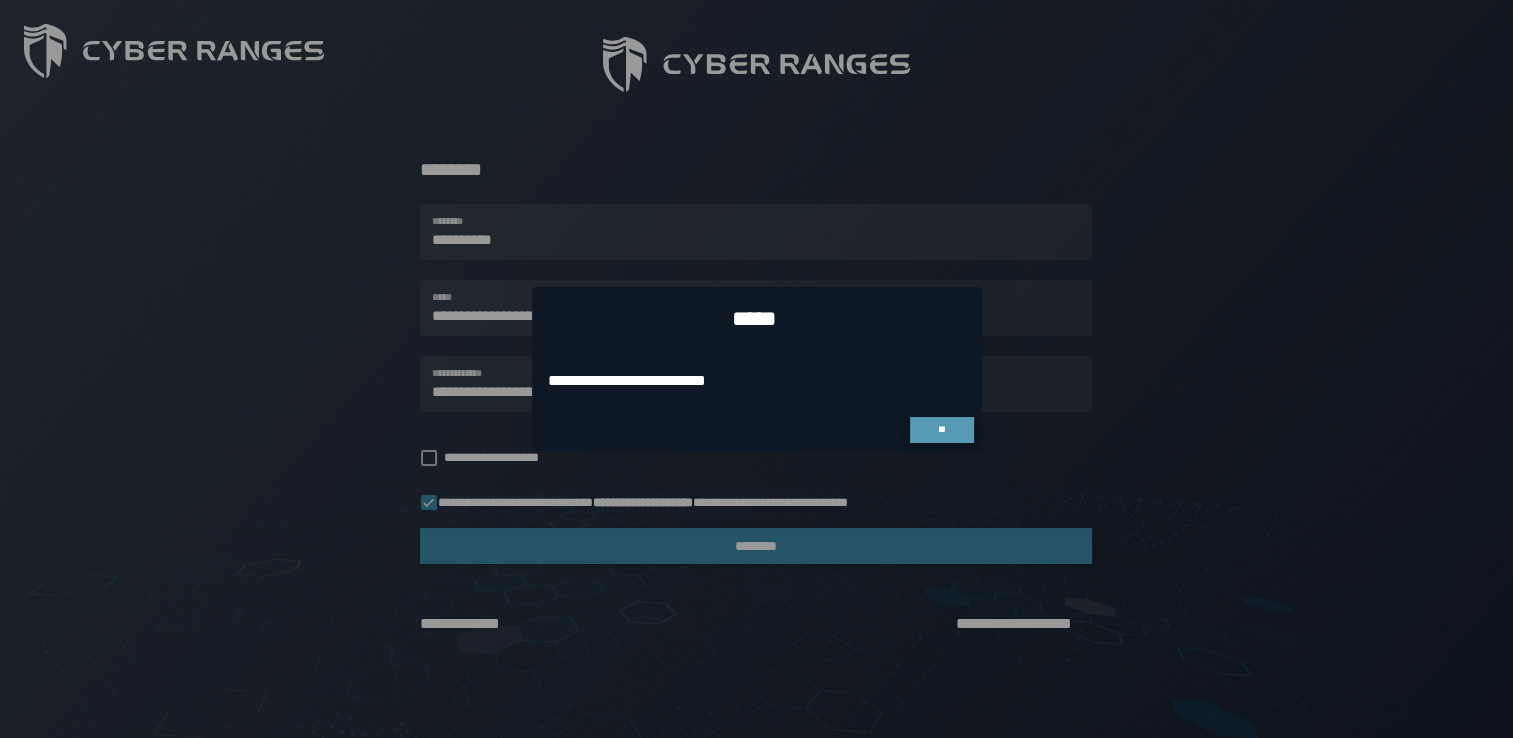 click on "**" at bounding box center (941, 429) 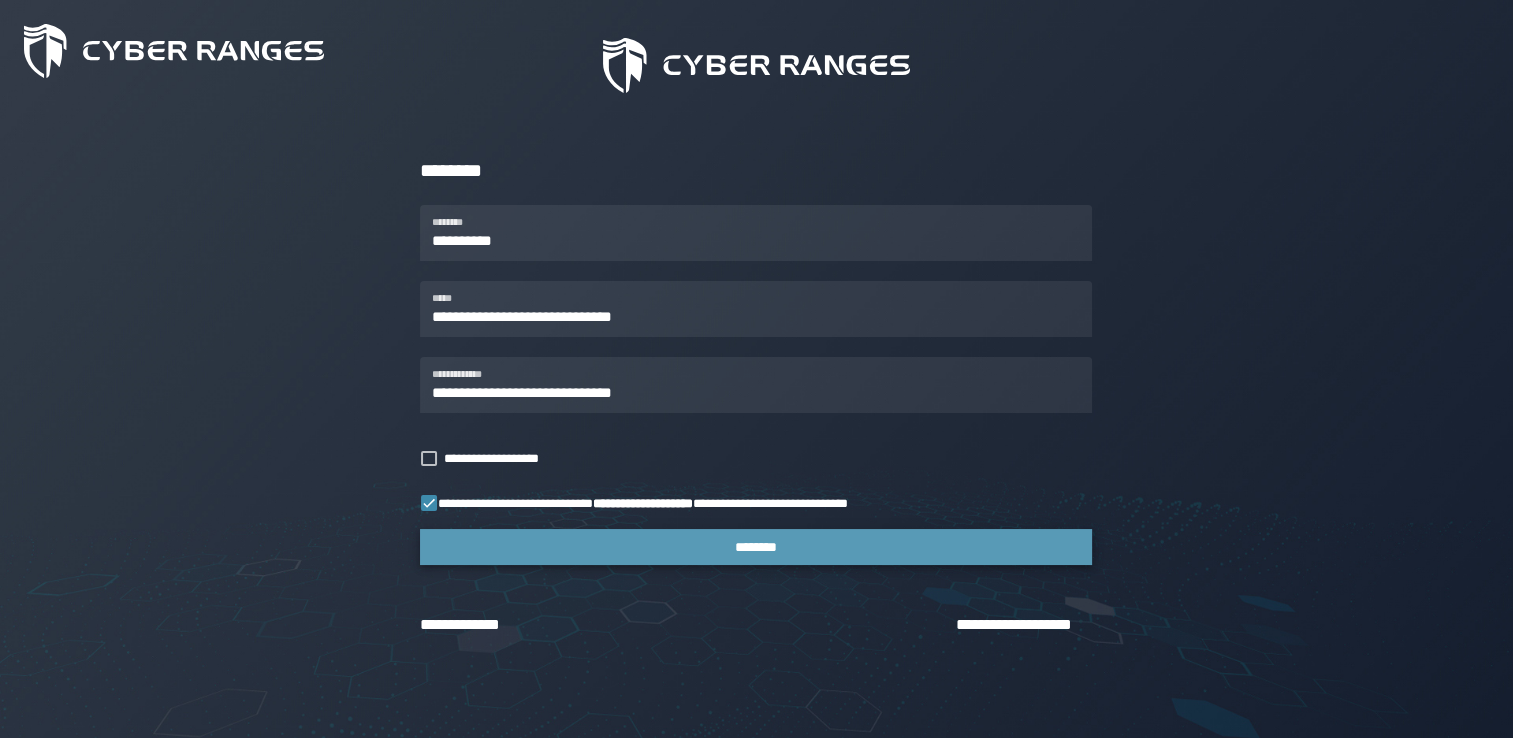 click on "********" at bounding box center (756, 547) 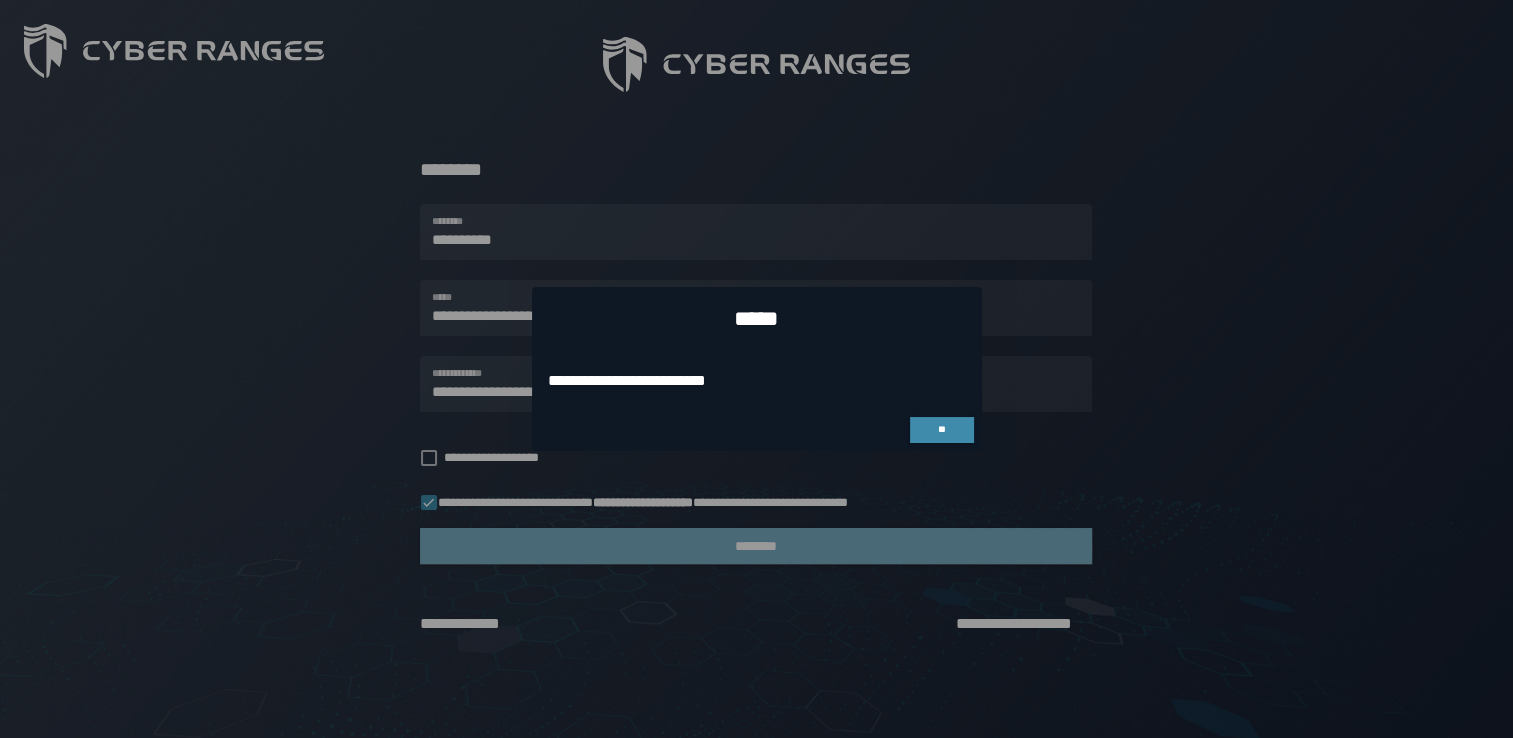 scroll, scrollTop: 0, scrollLeft: 0, axis: both 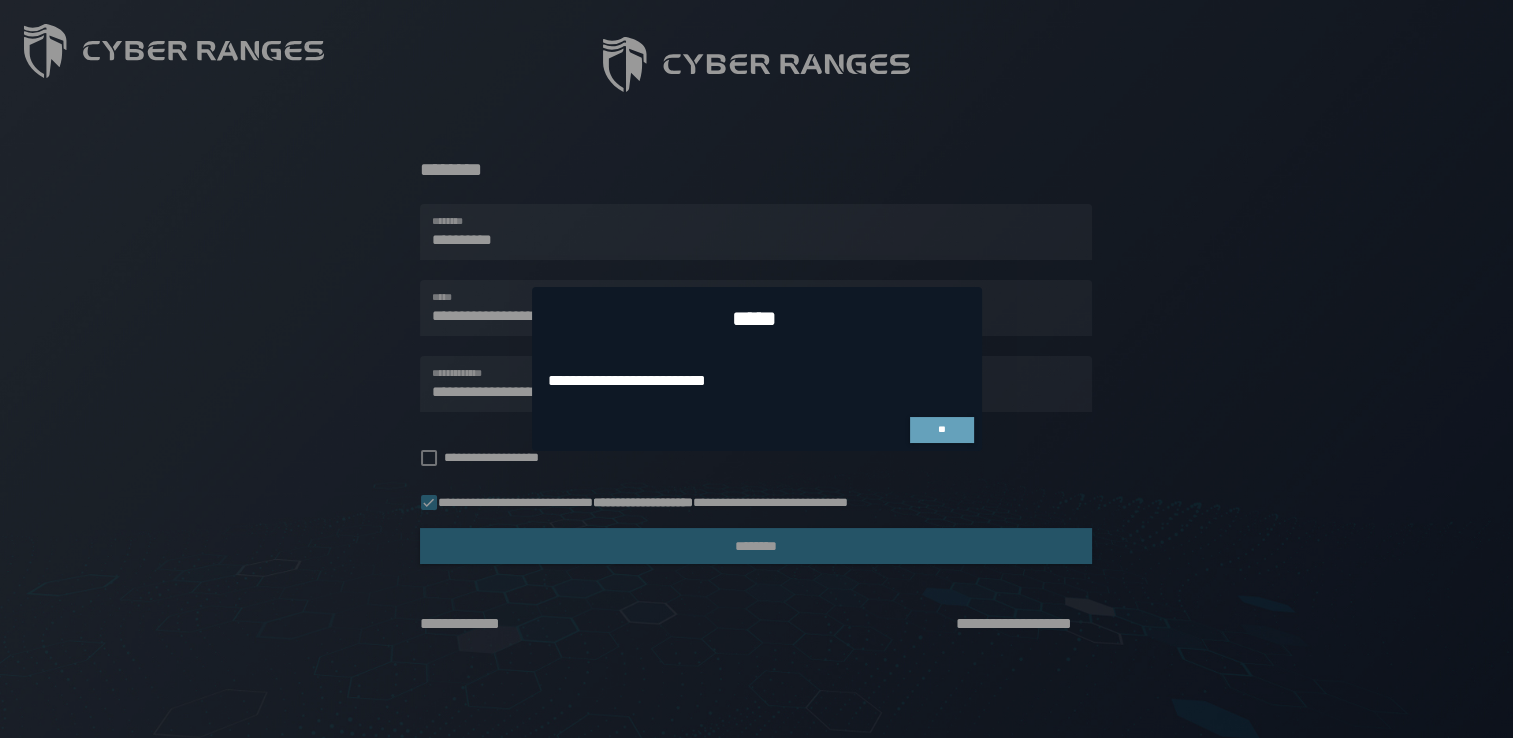 click at bounding box center (756, 369) 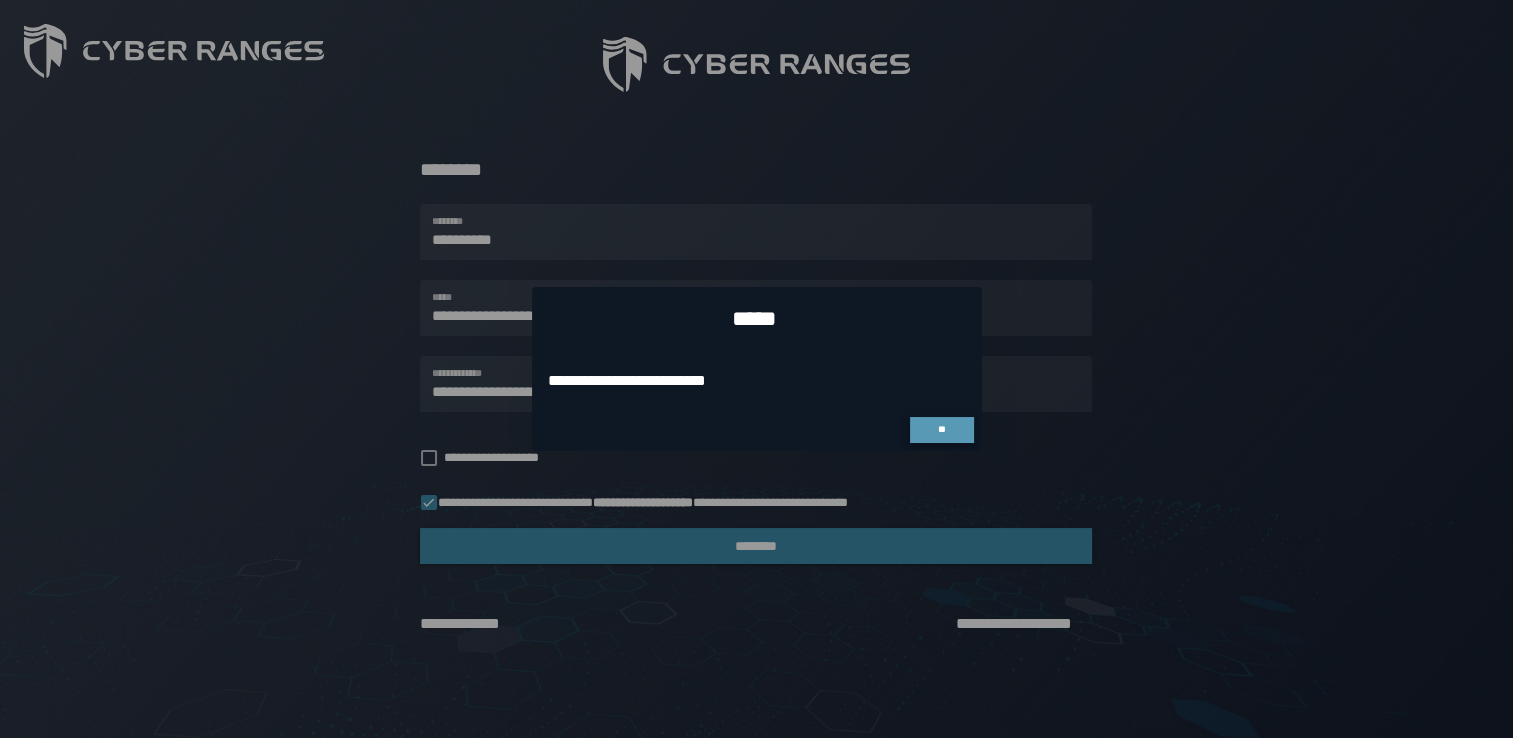 click on "**" at bounding box center (941, 429) 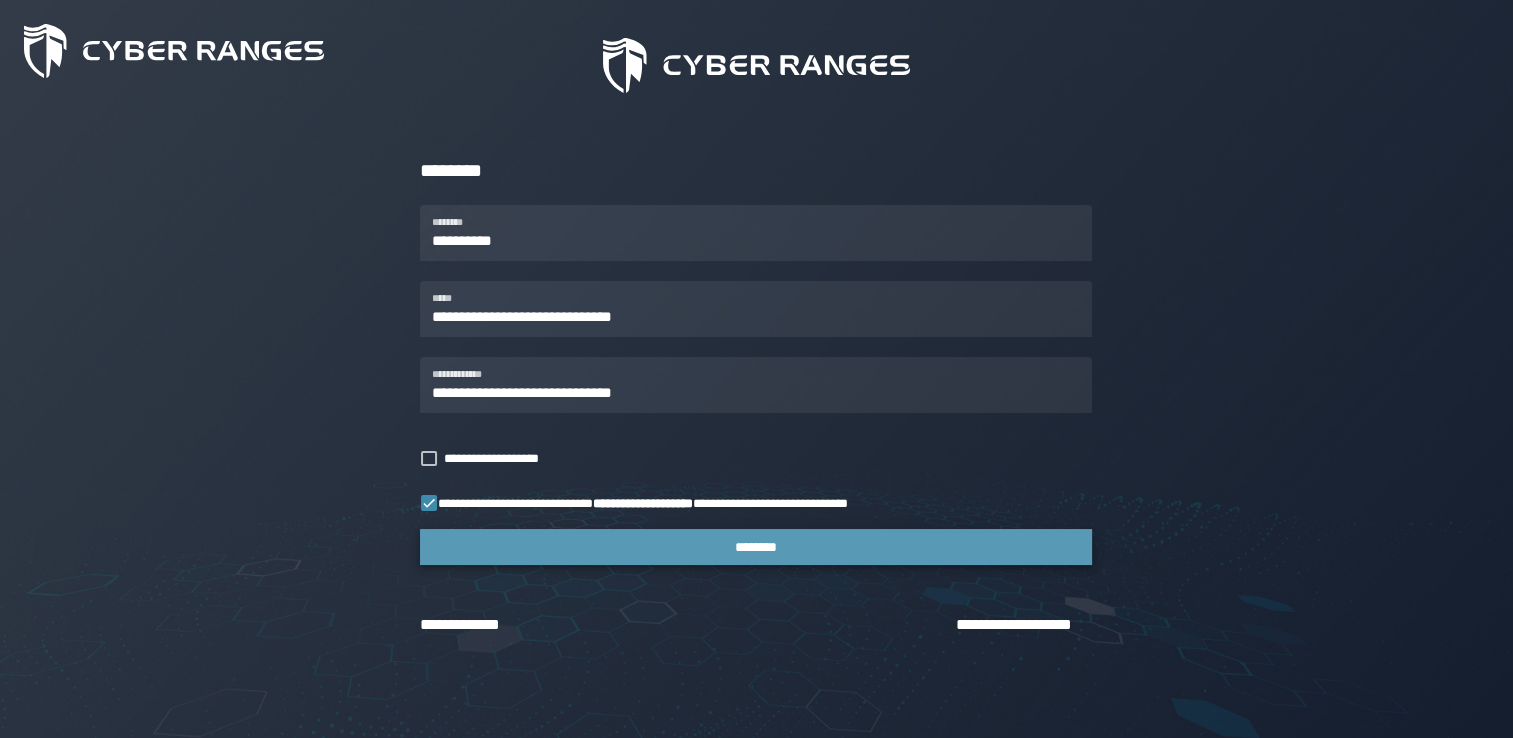 click on "********" at bounding box center (756, 547) 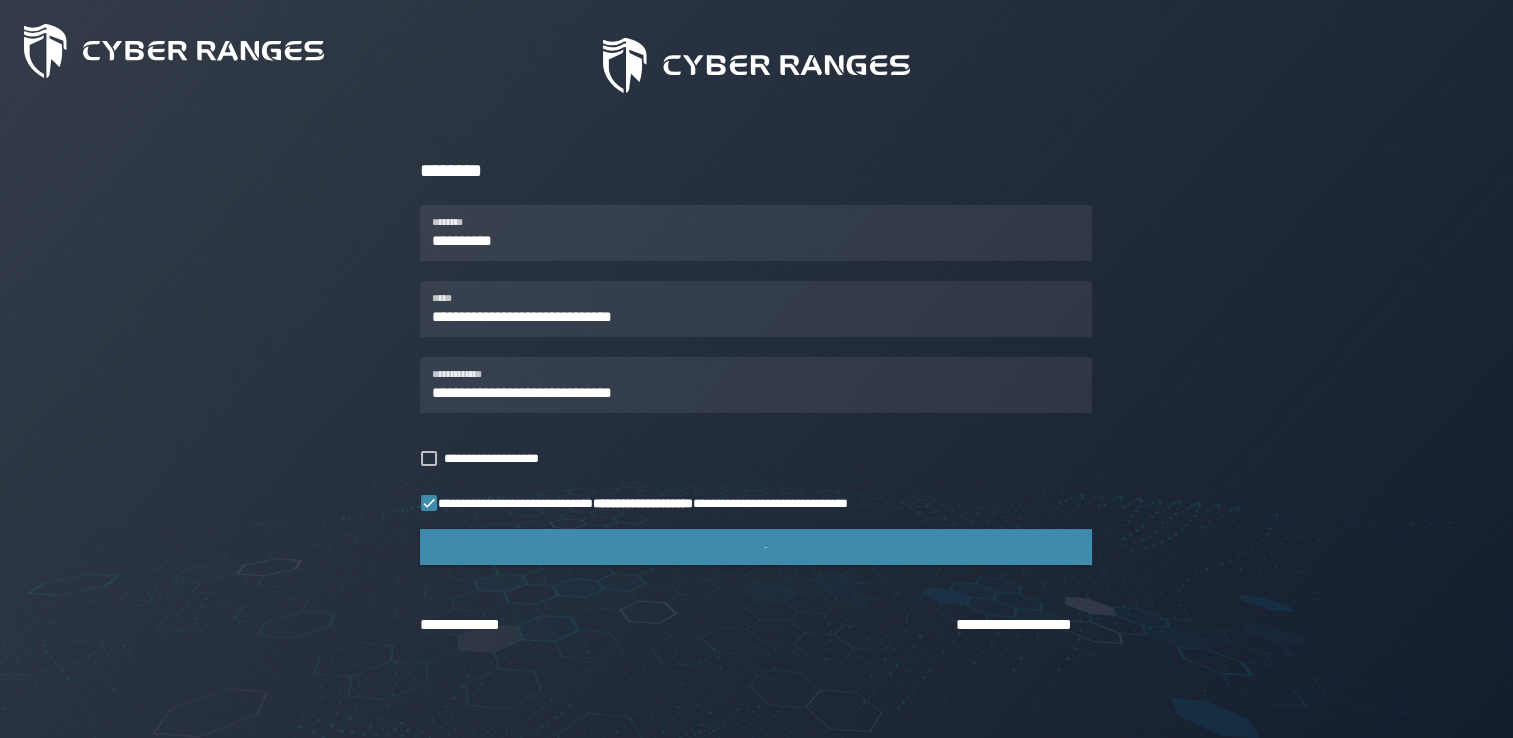 scroll, scrollTop: 0, scrollLeft: 0, axis: both 